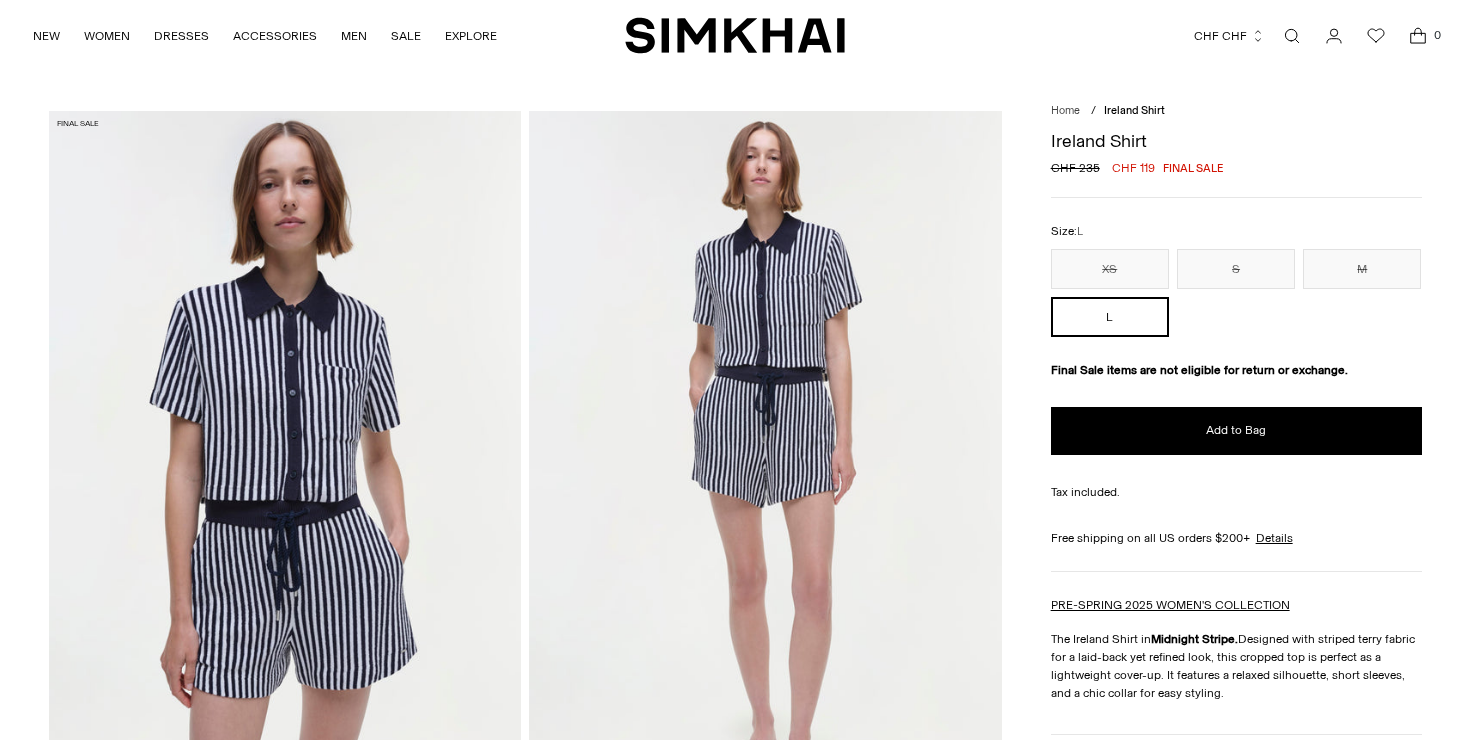 scroll, scrollTop: 0, scrollLeft: 0, axis: both 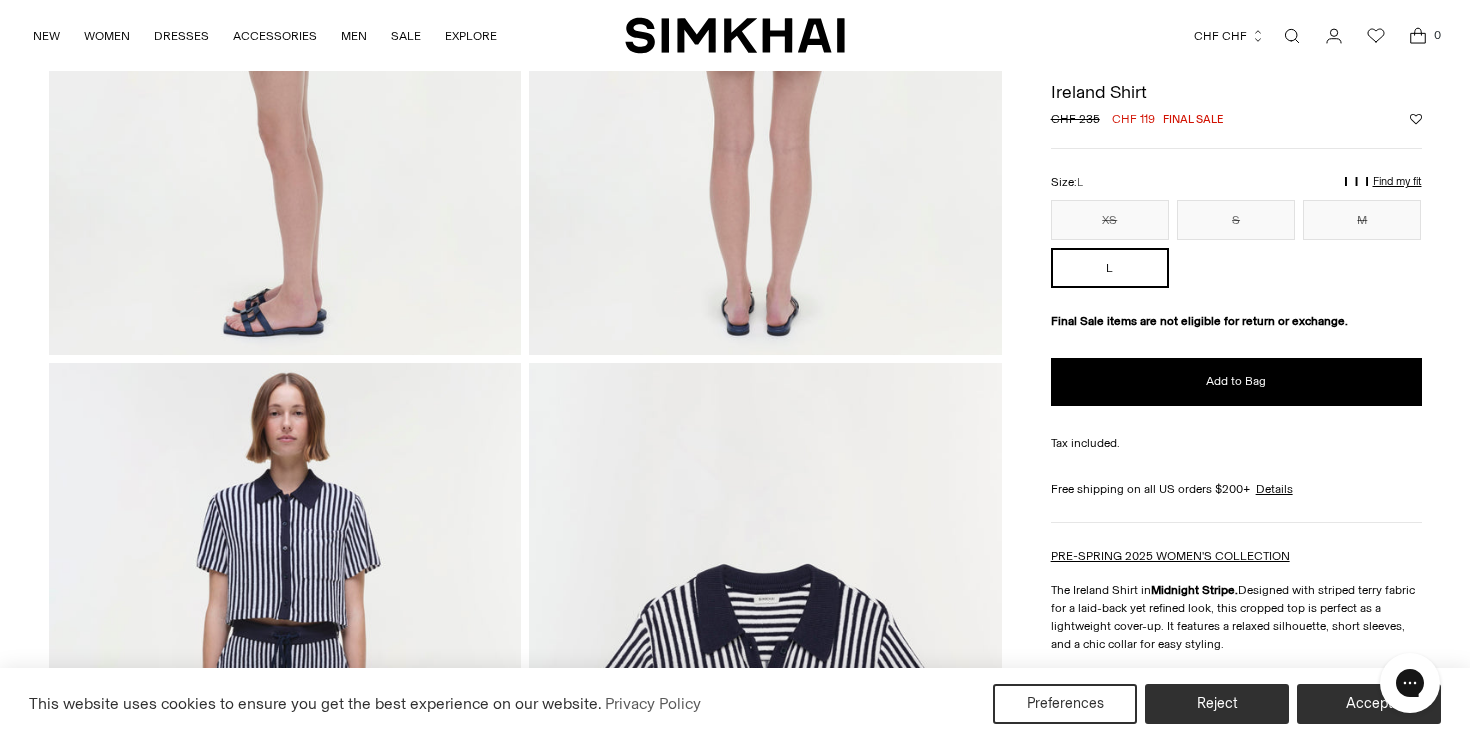 click on "Find my fit" at bounding box center [1183, 191] 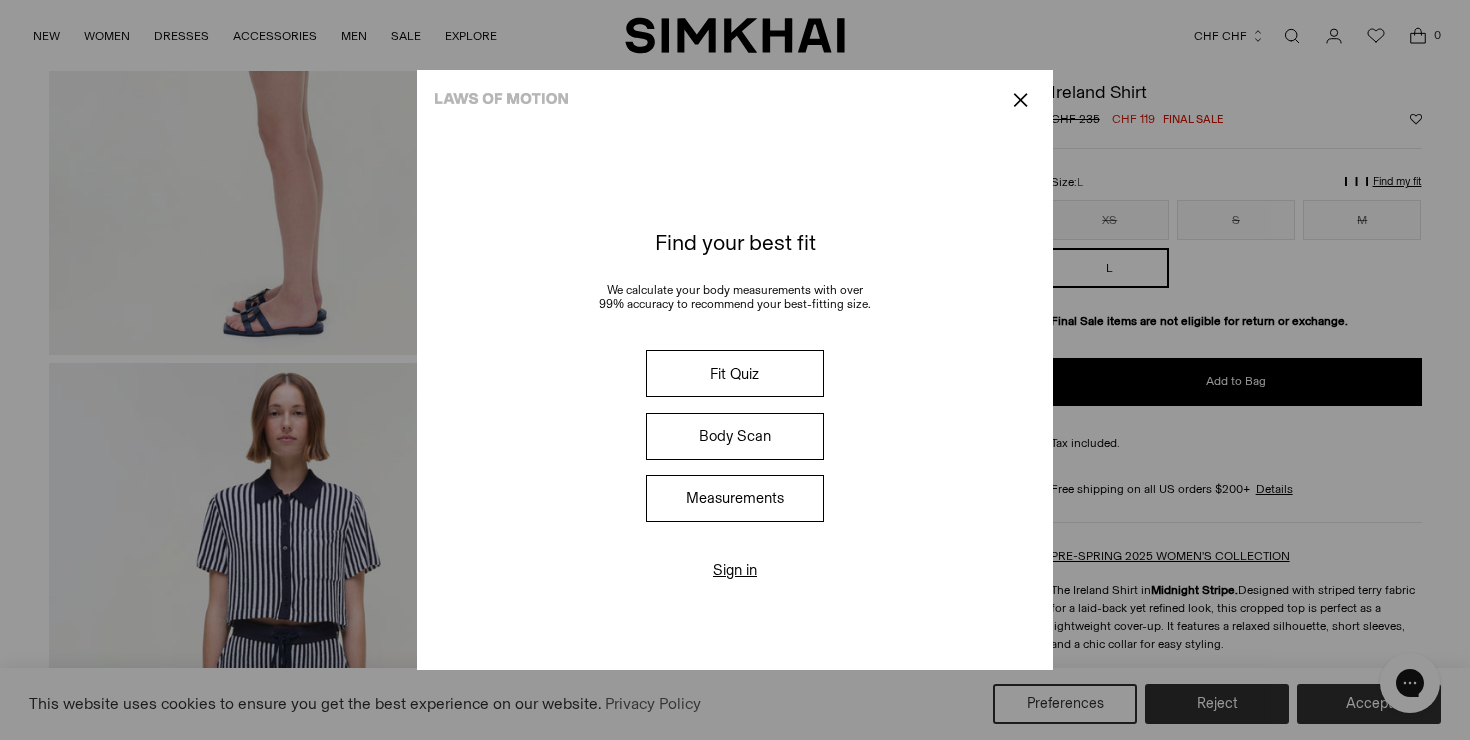 click on "Measurements" at bounding box center (735, 498) 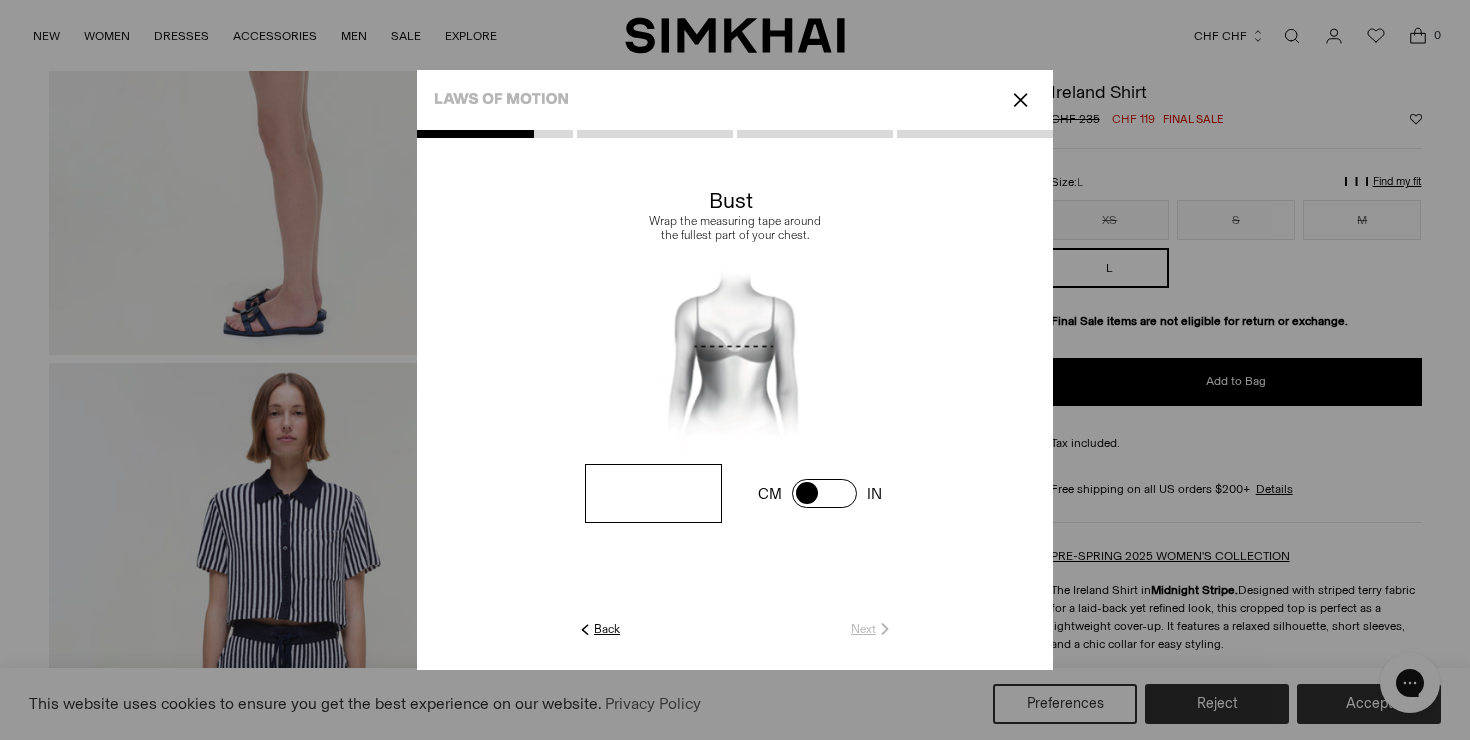 click at bounding box center (824, 493) 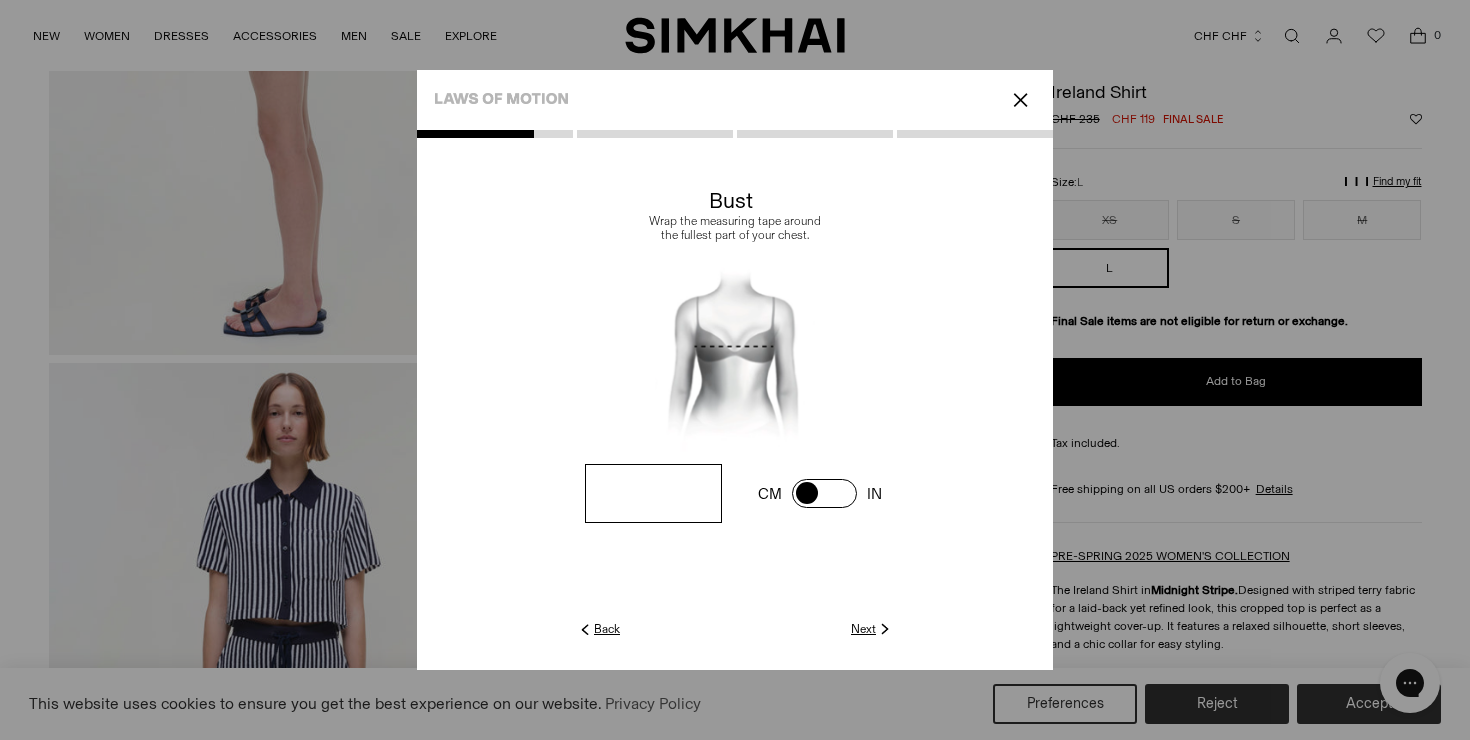 type on "**" 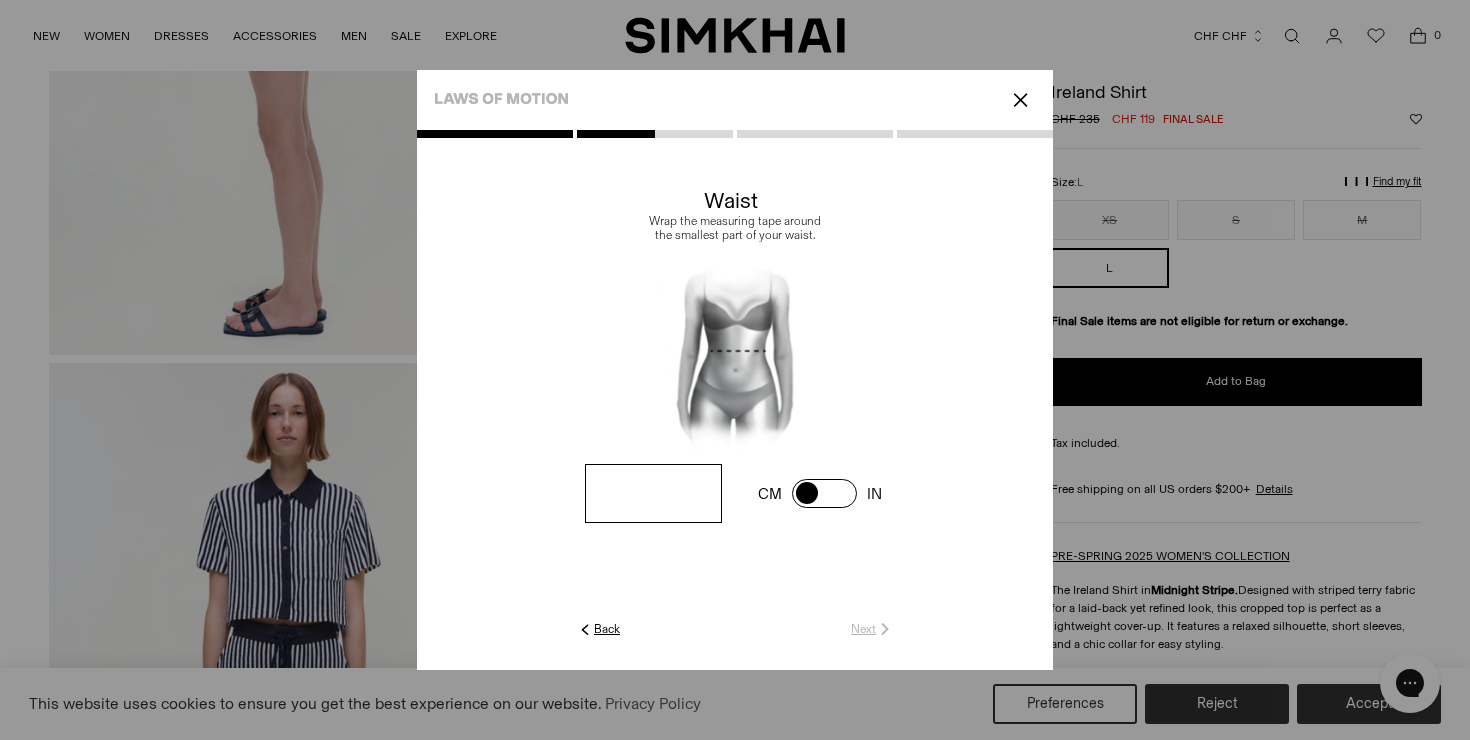 click at bounding box center [0, 0] 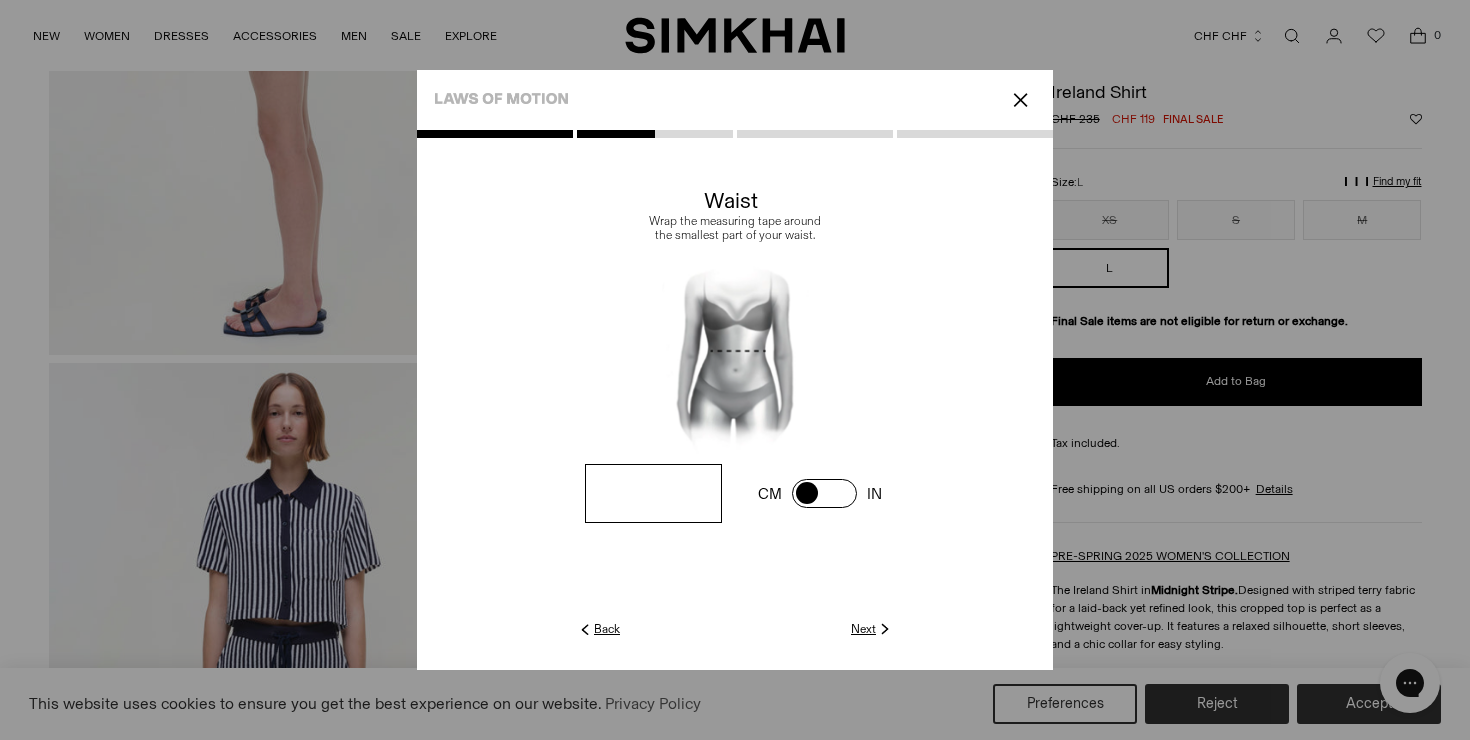type on "**" 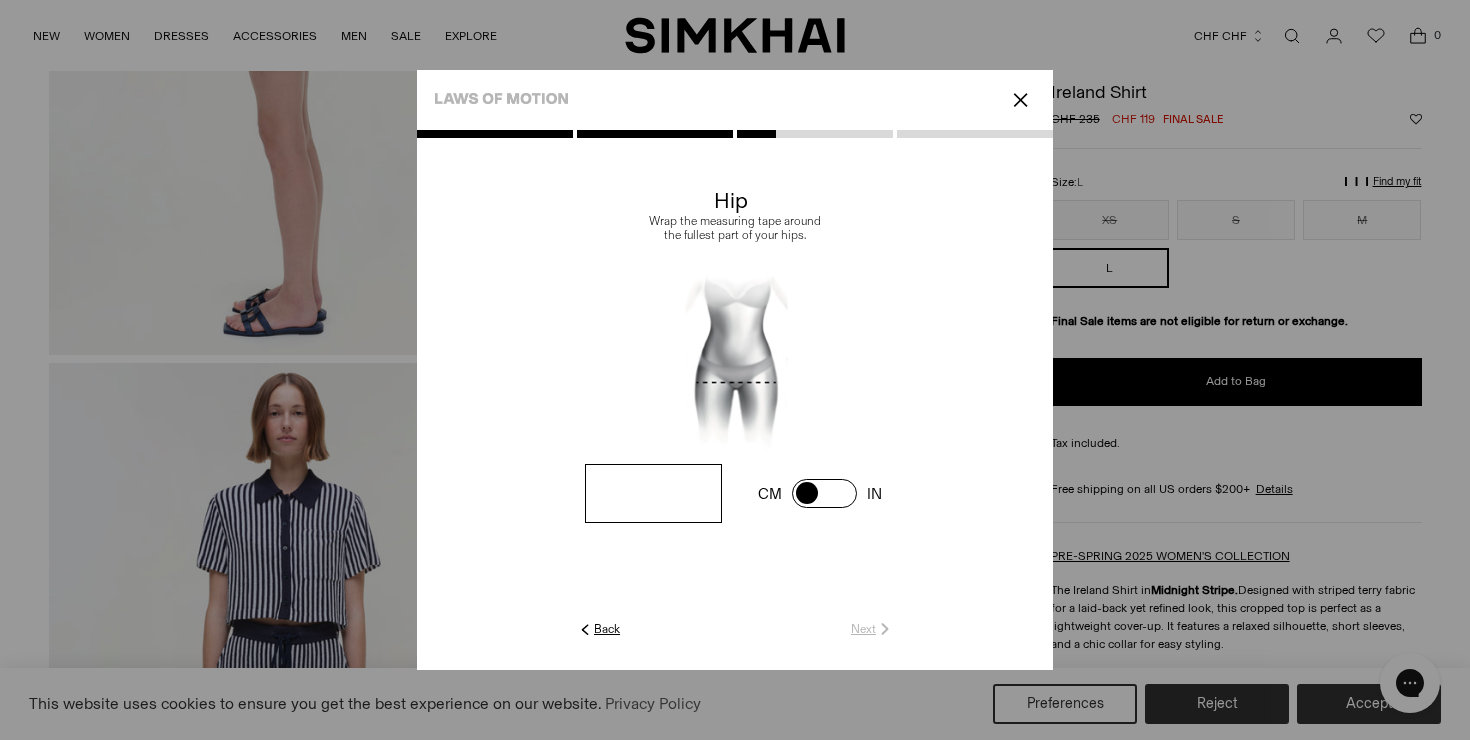 click at bounding box center (0, 0) 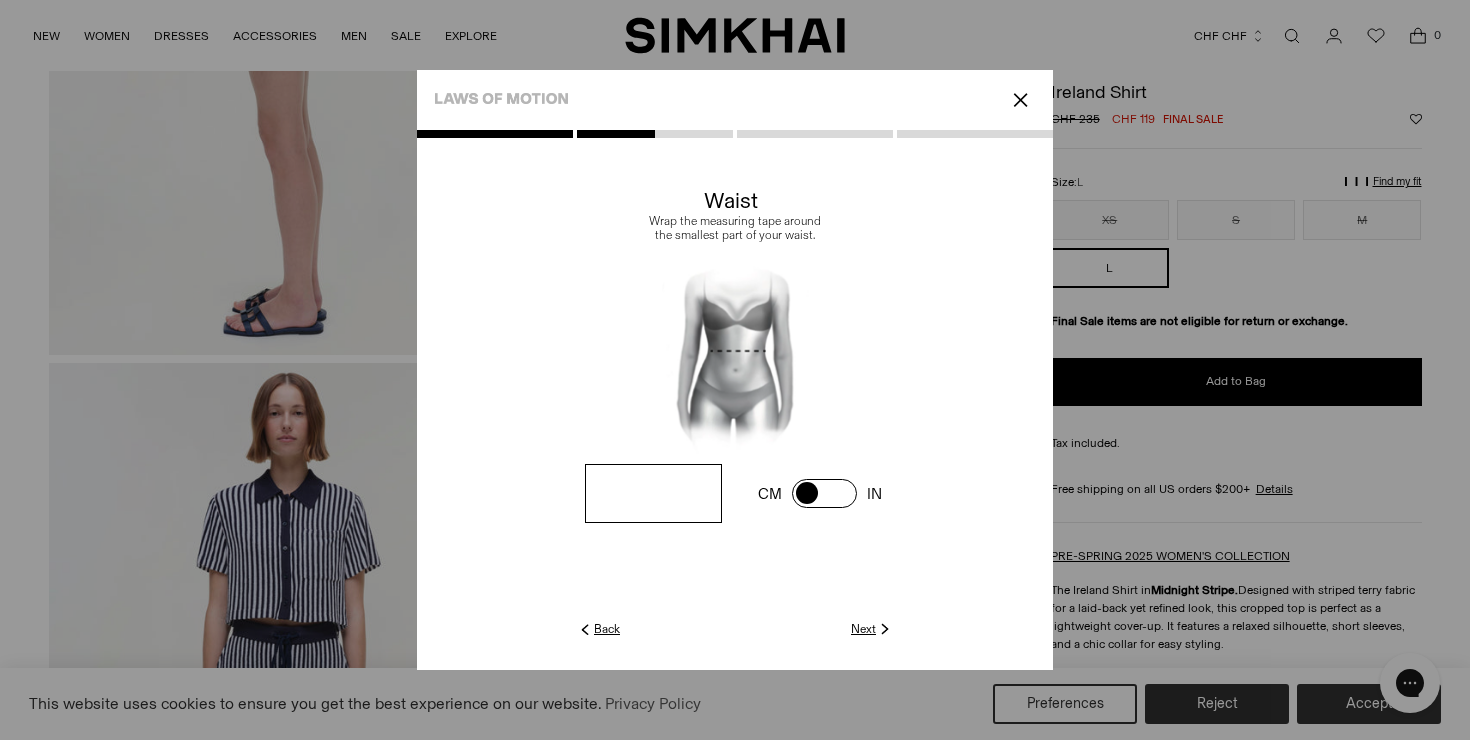 click at bounding box center (0, 0) 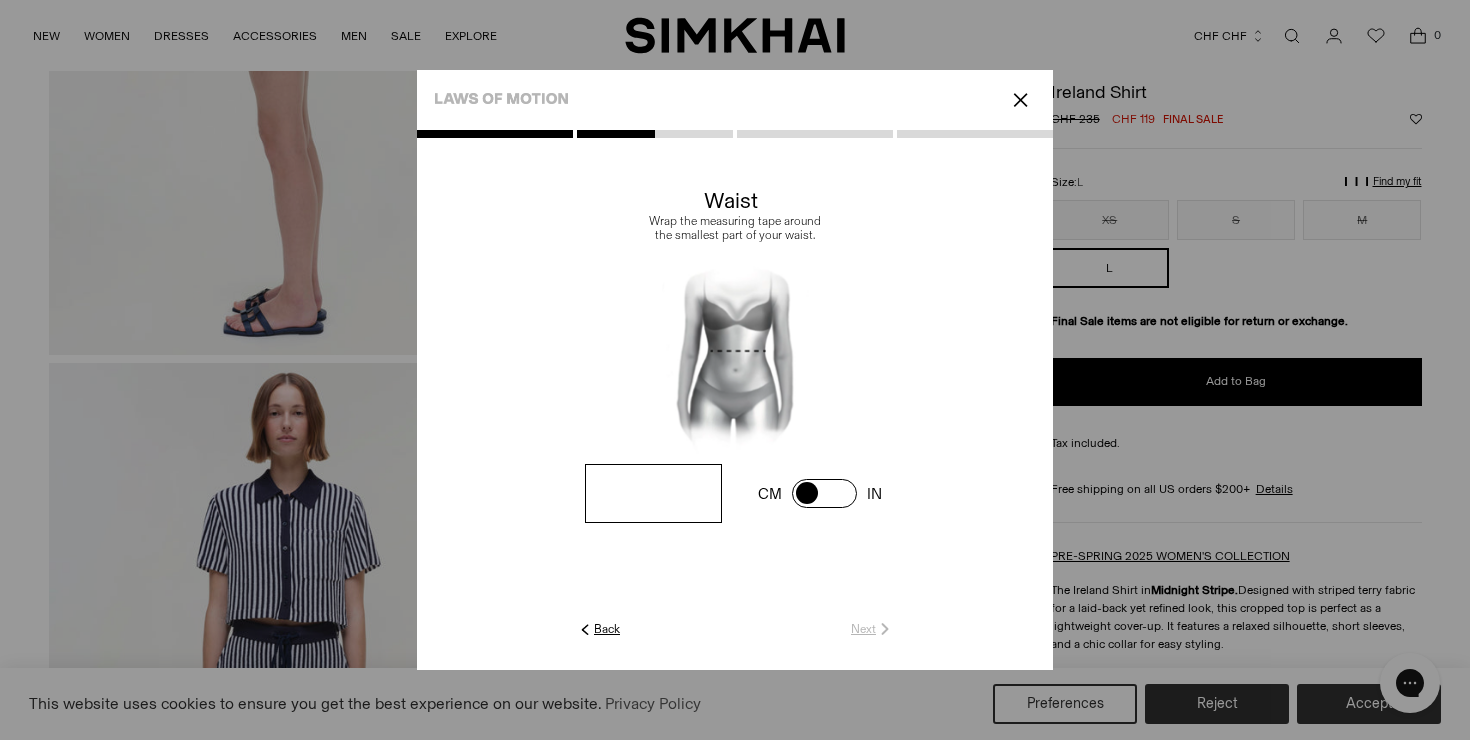 click at bounding box center [0, 0] 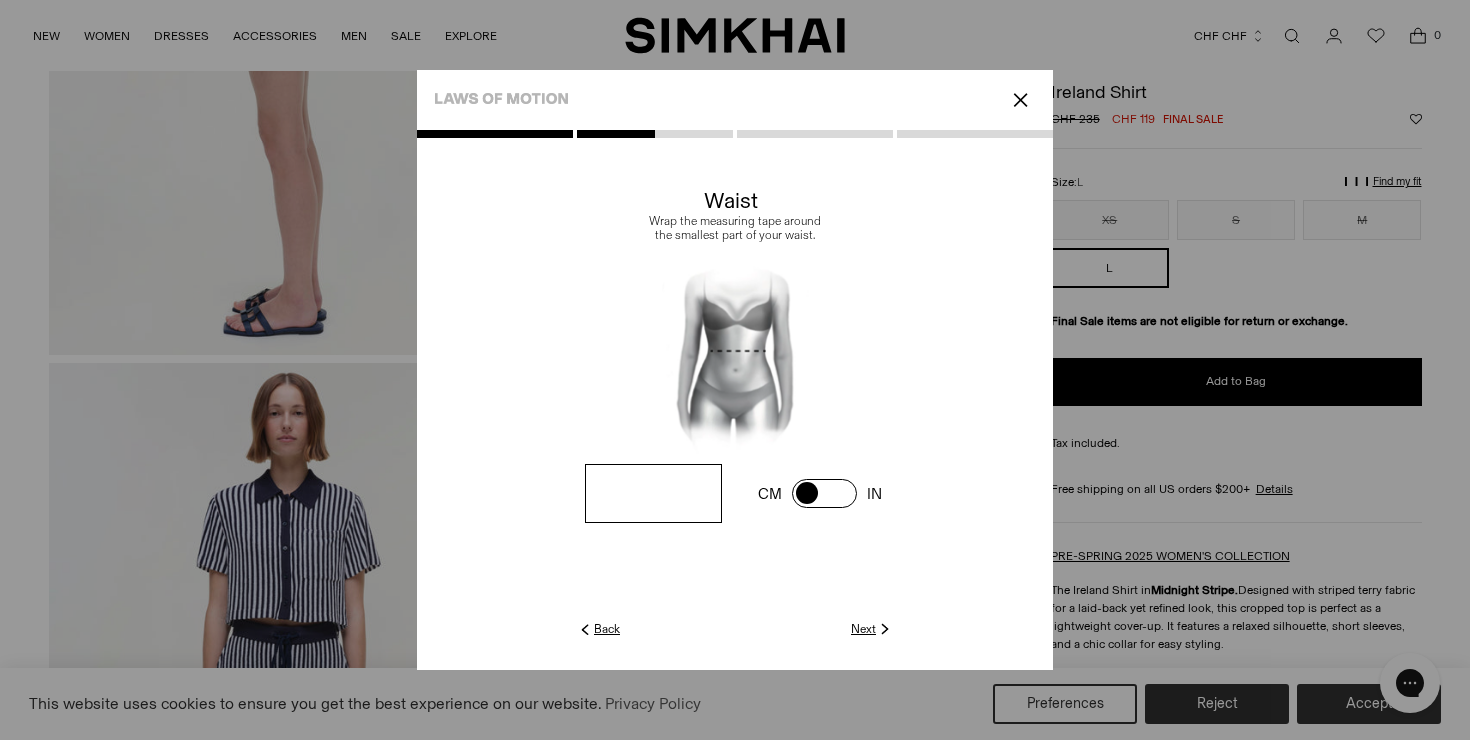 type on "**" 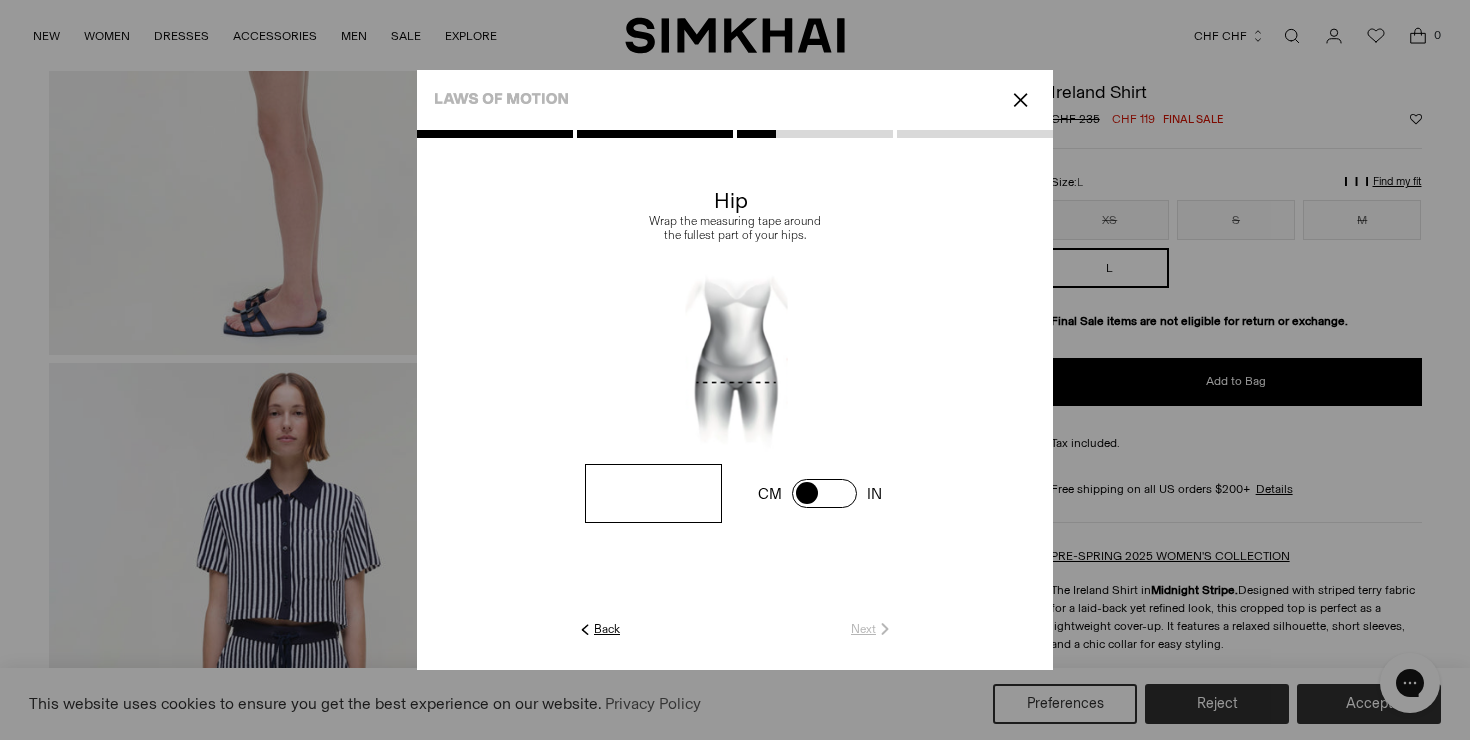 click at bounding box center (0, 0) 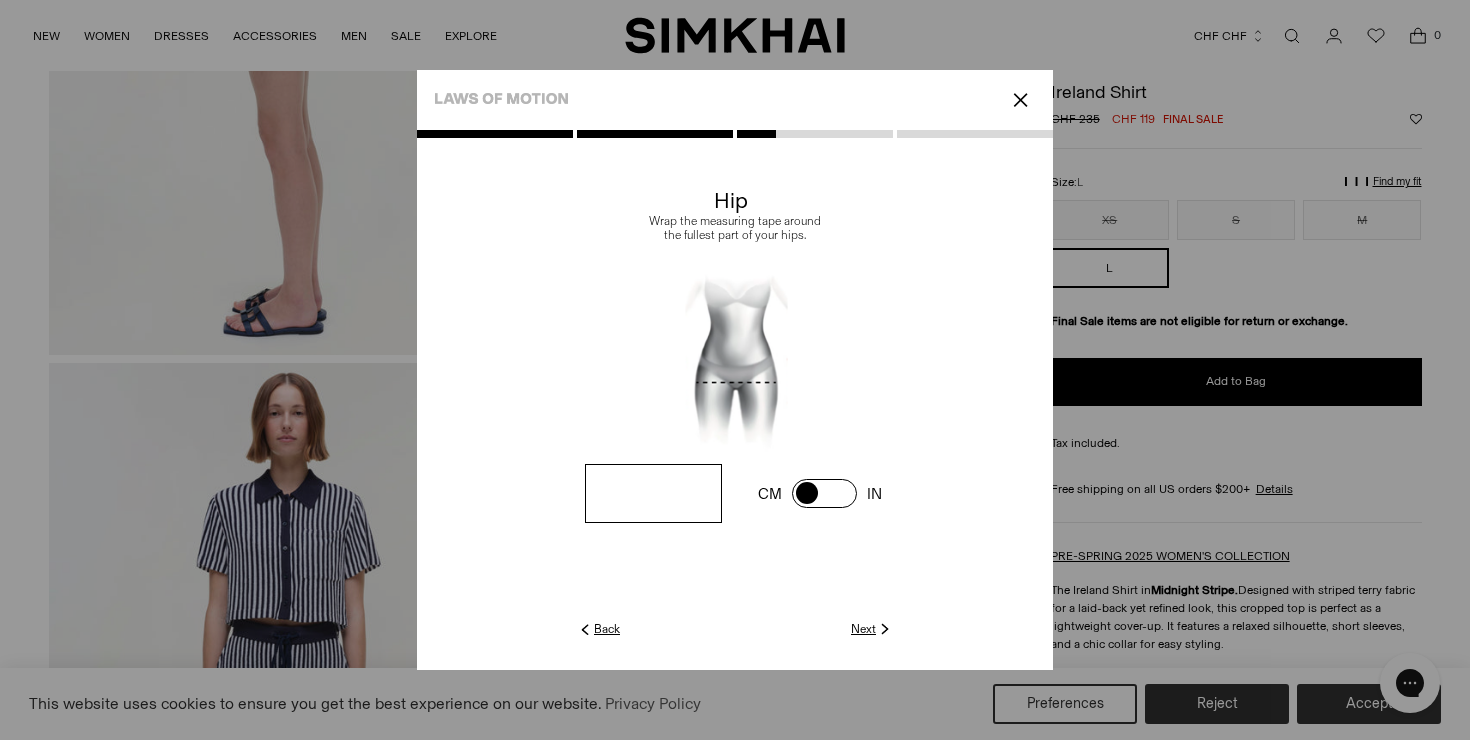 type on "**" 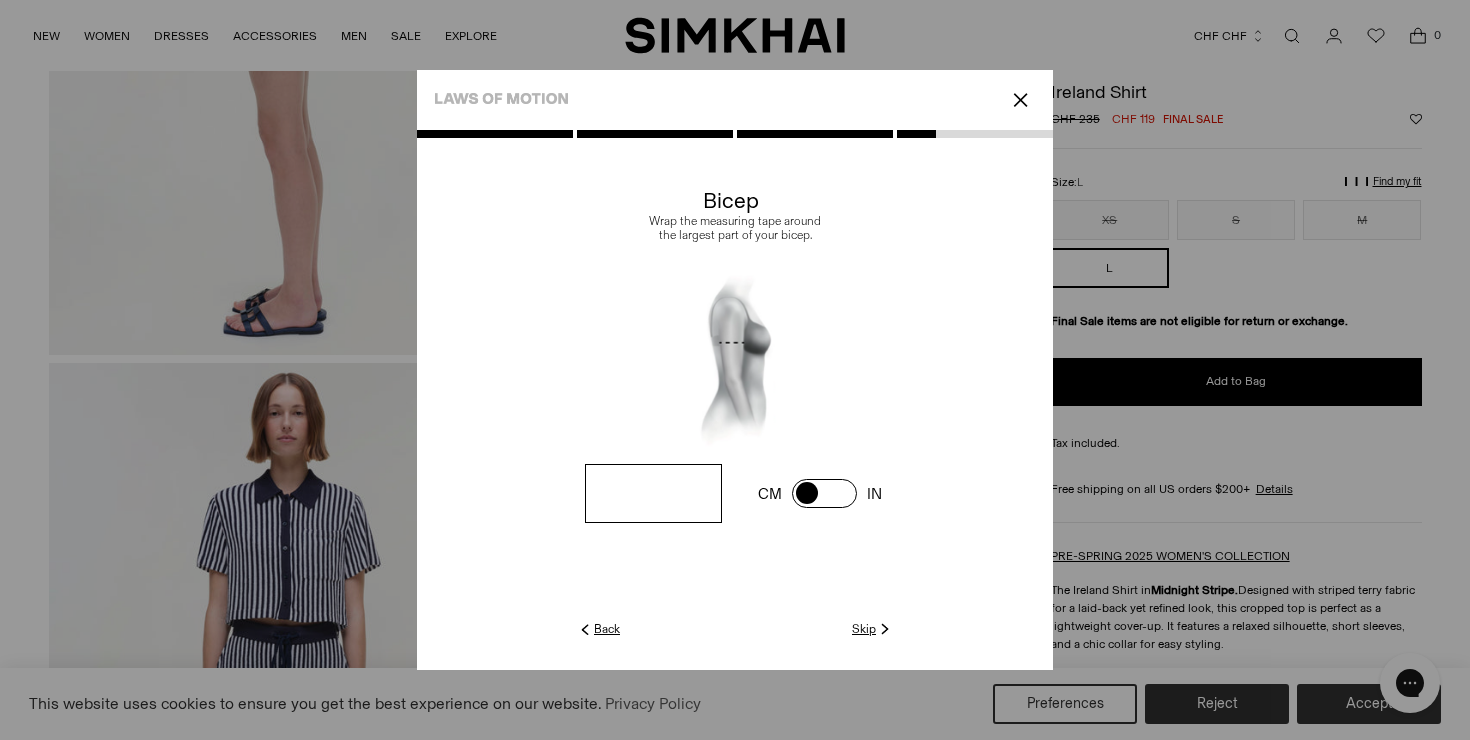 click on "Skip" 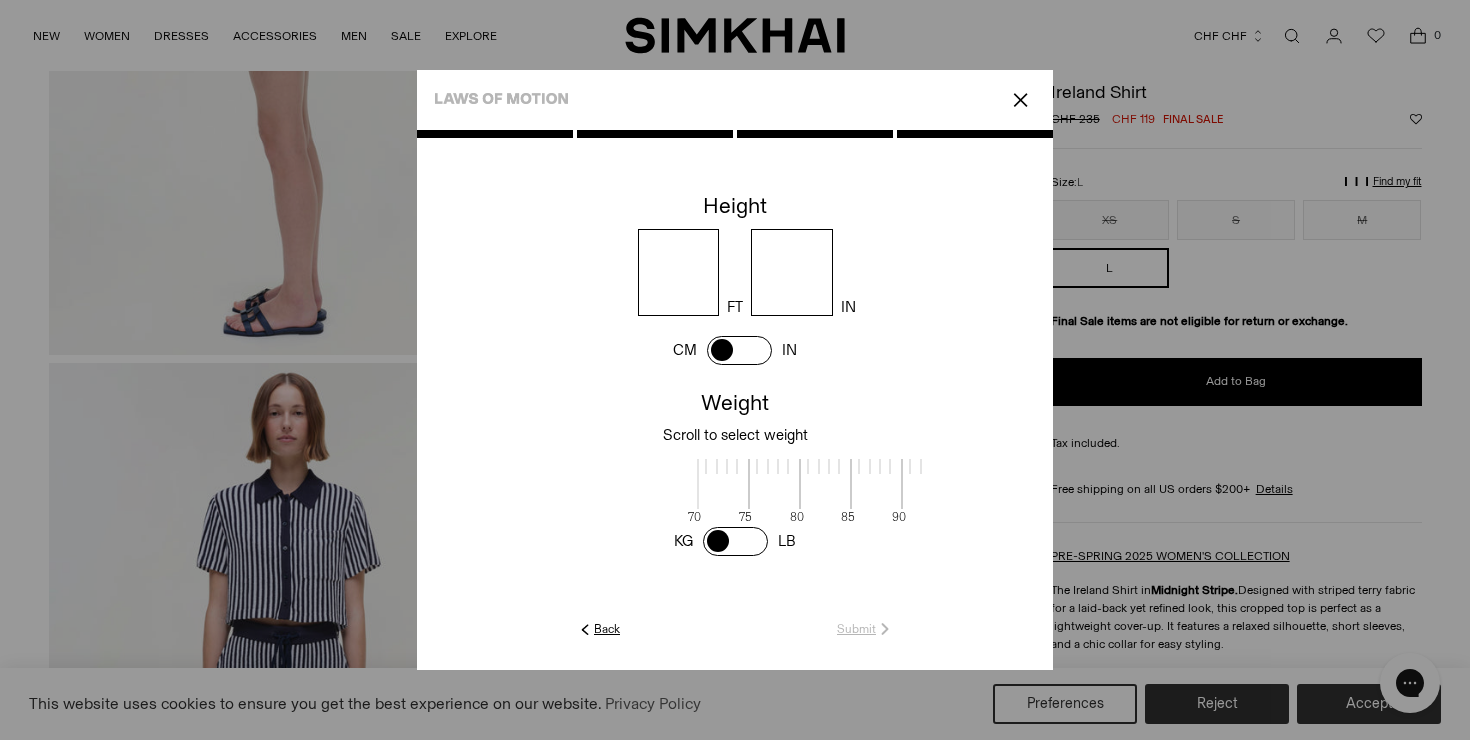 scroll, scrollTop: 2, scrollLeft: 650, axis: both 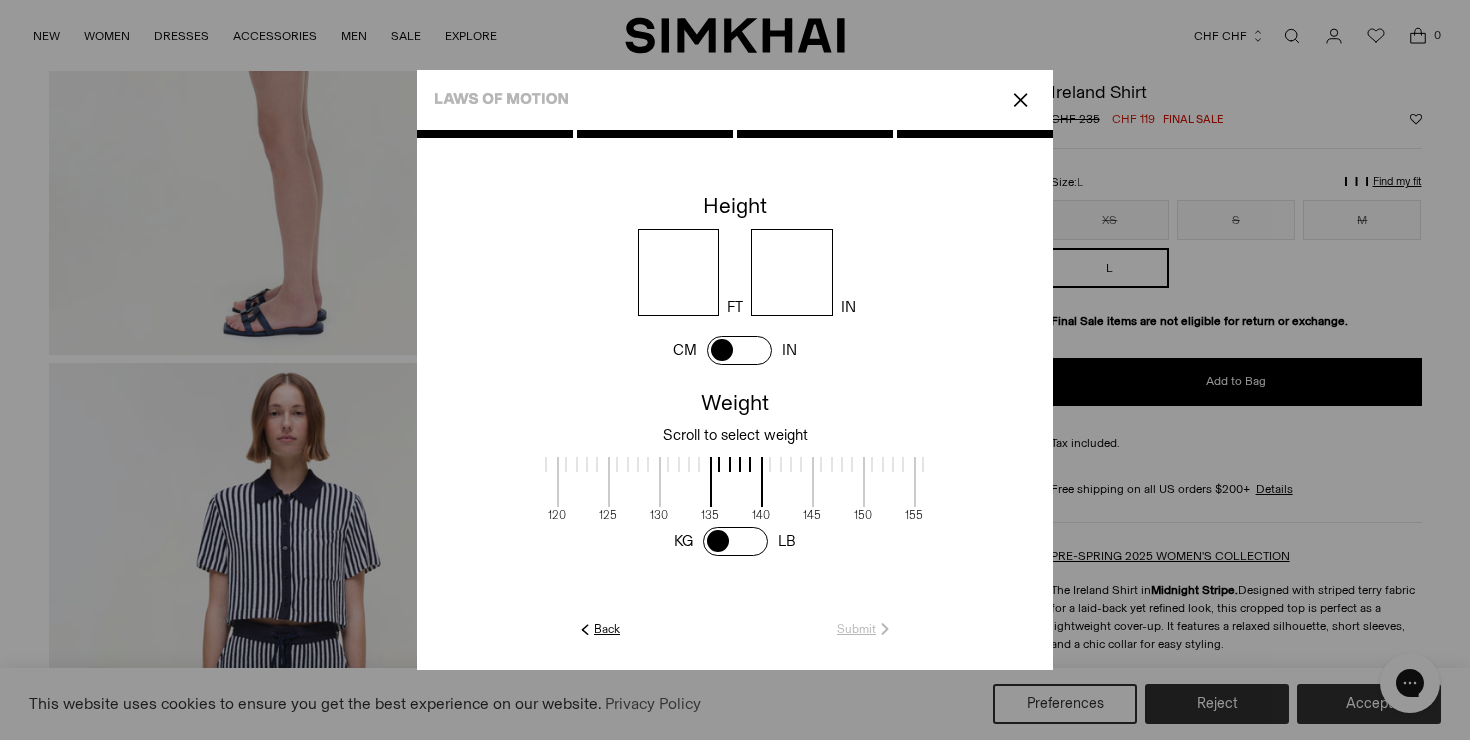 click at bounding box center (739, 350) 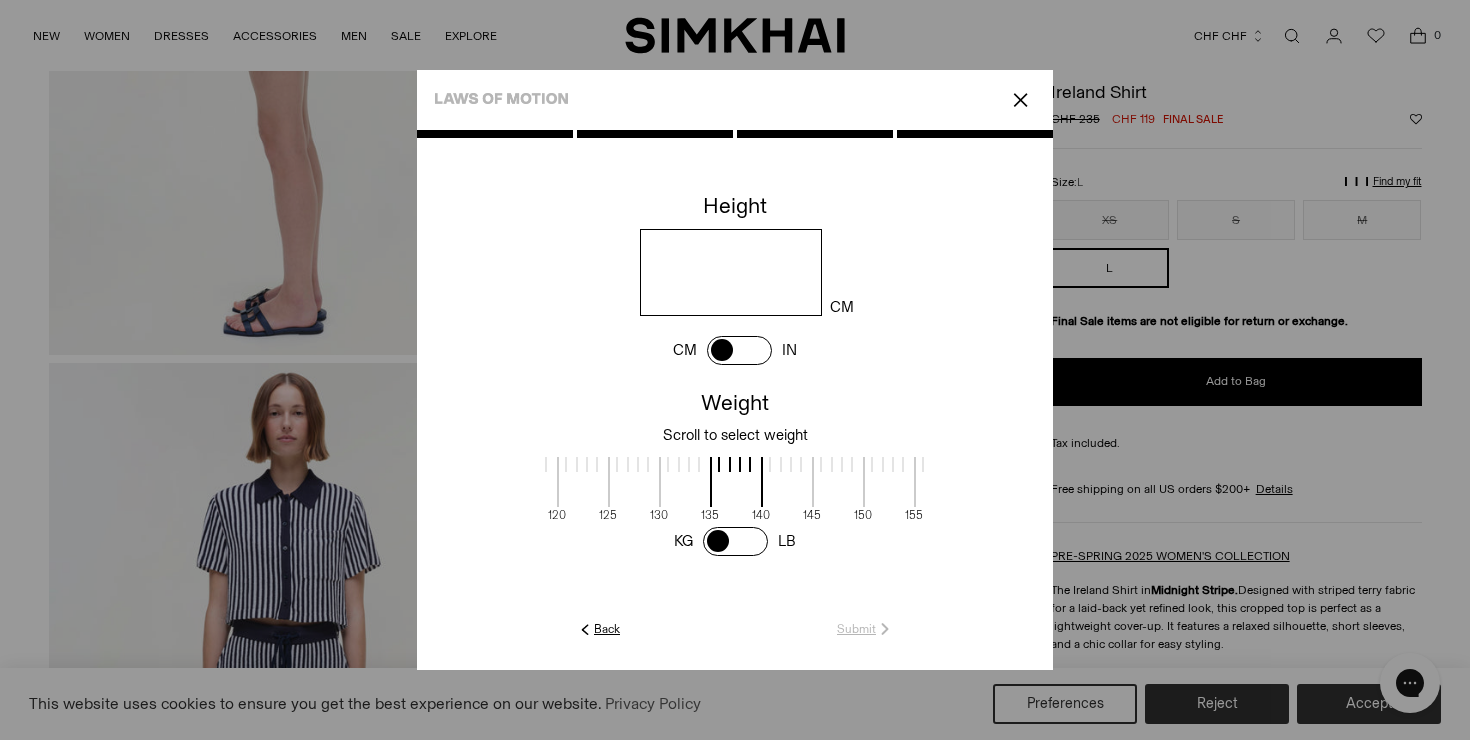 click at bounding box center (730, 272) 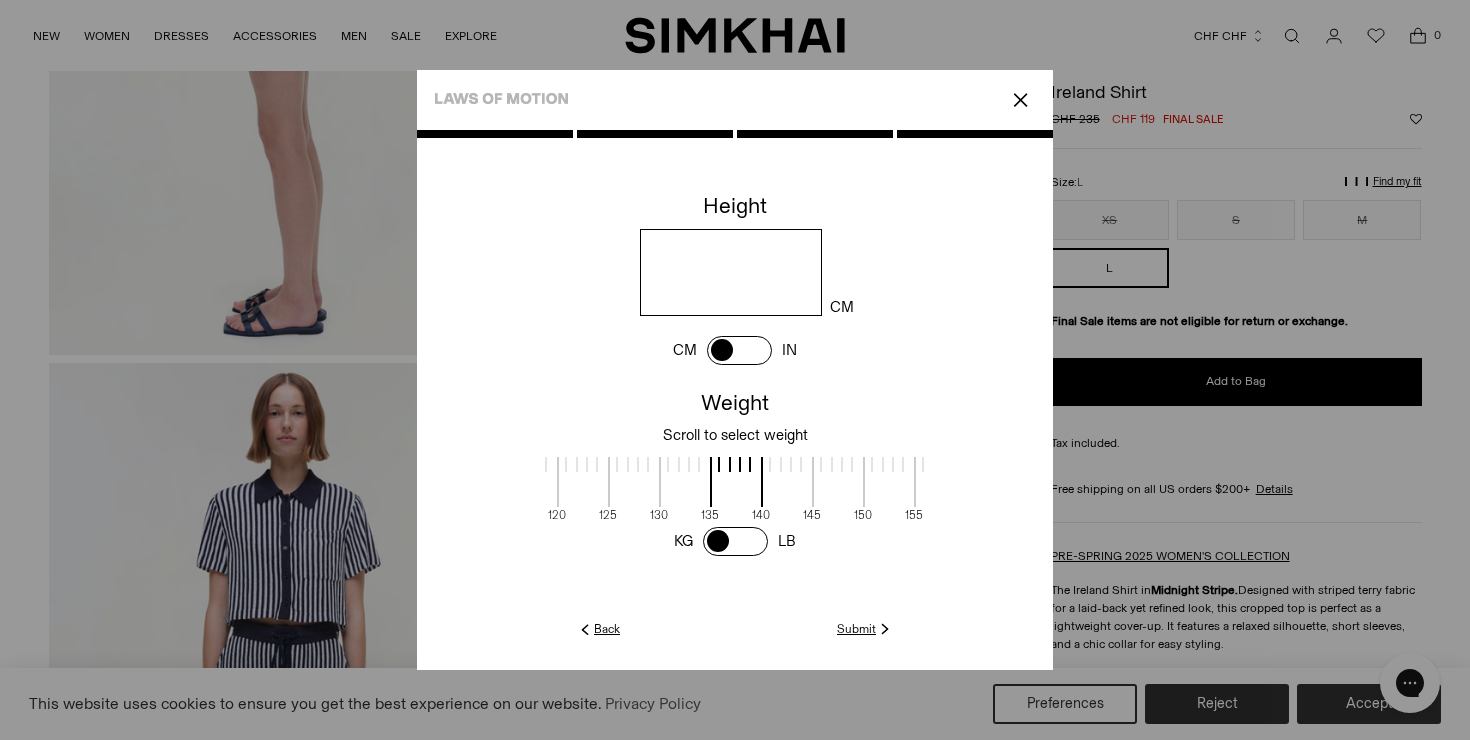 type on "***" 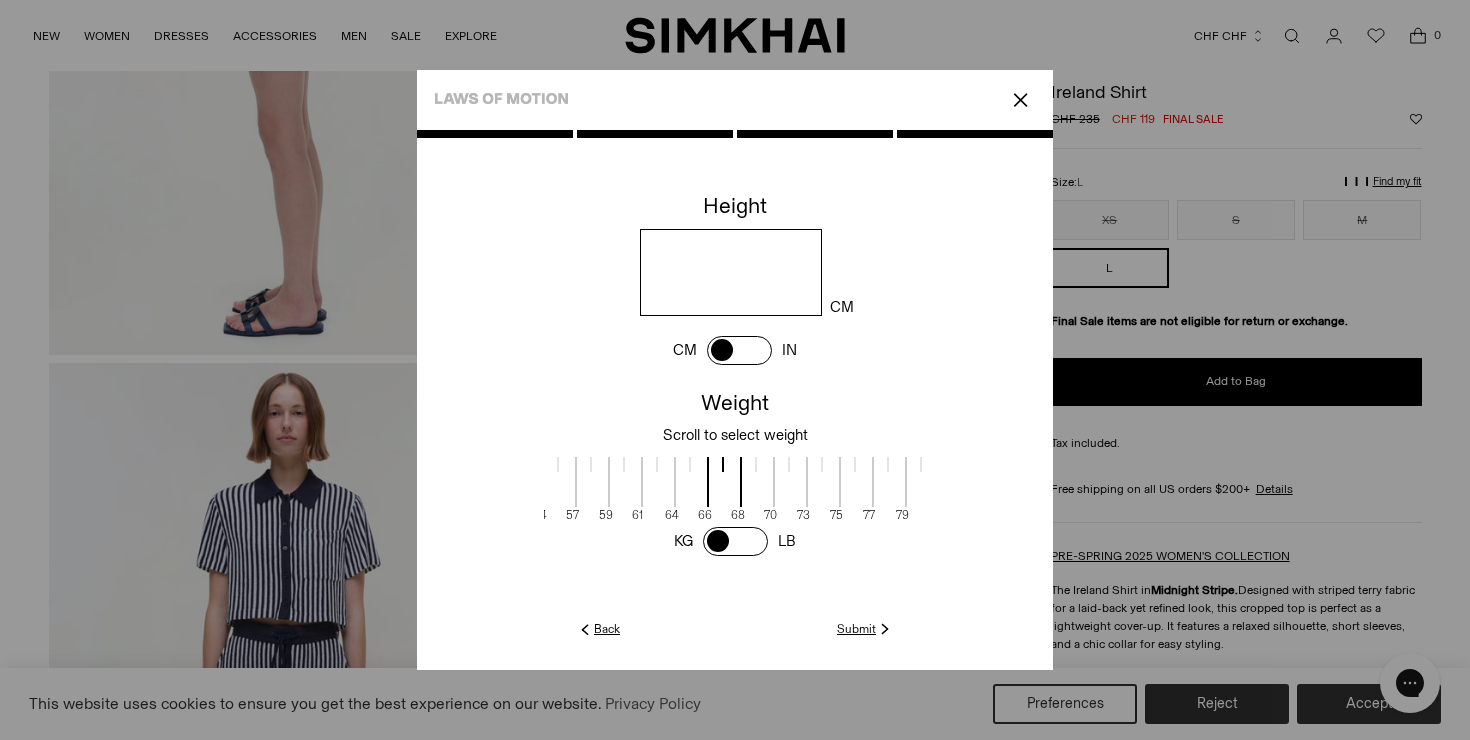 scroll, scrollTop: 2, scrollLeft: 490, axis: both 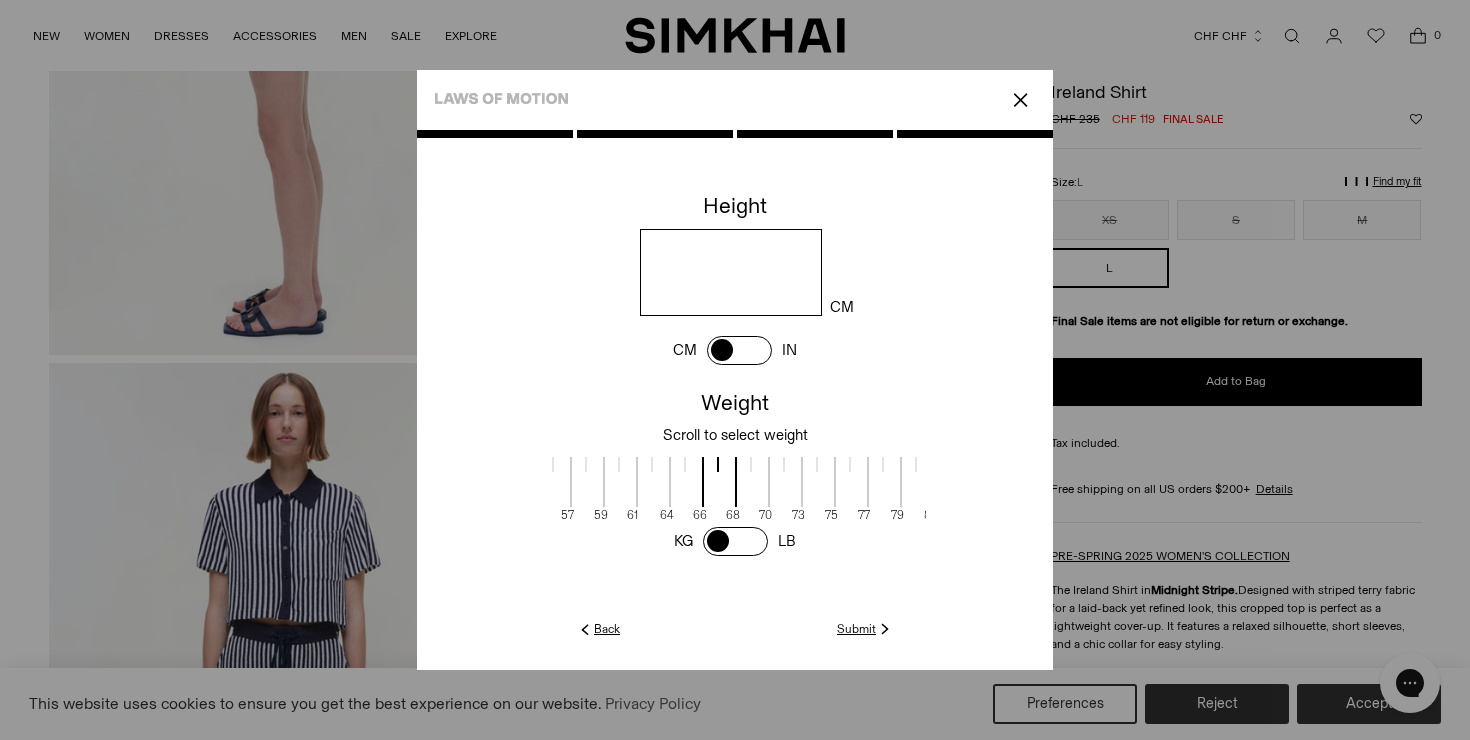 drag, startPoint x: 780, startPoint y: 488, endPoint x: 697, endPoint y: 498, distance: 83.60024 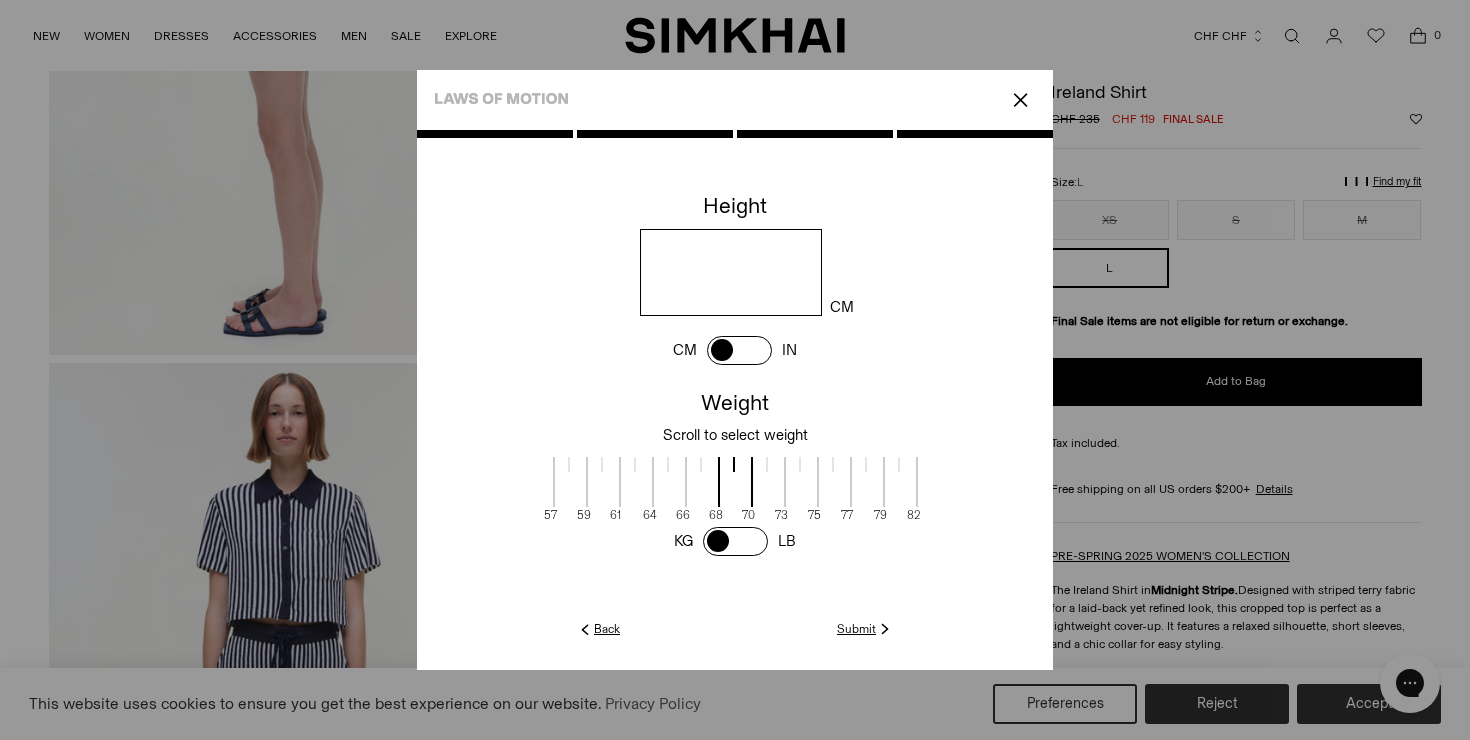 scroll, scrollTop: 2, scrollLeft: 508, axis: both 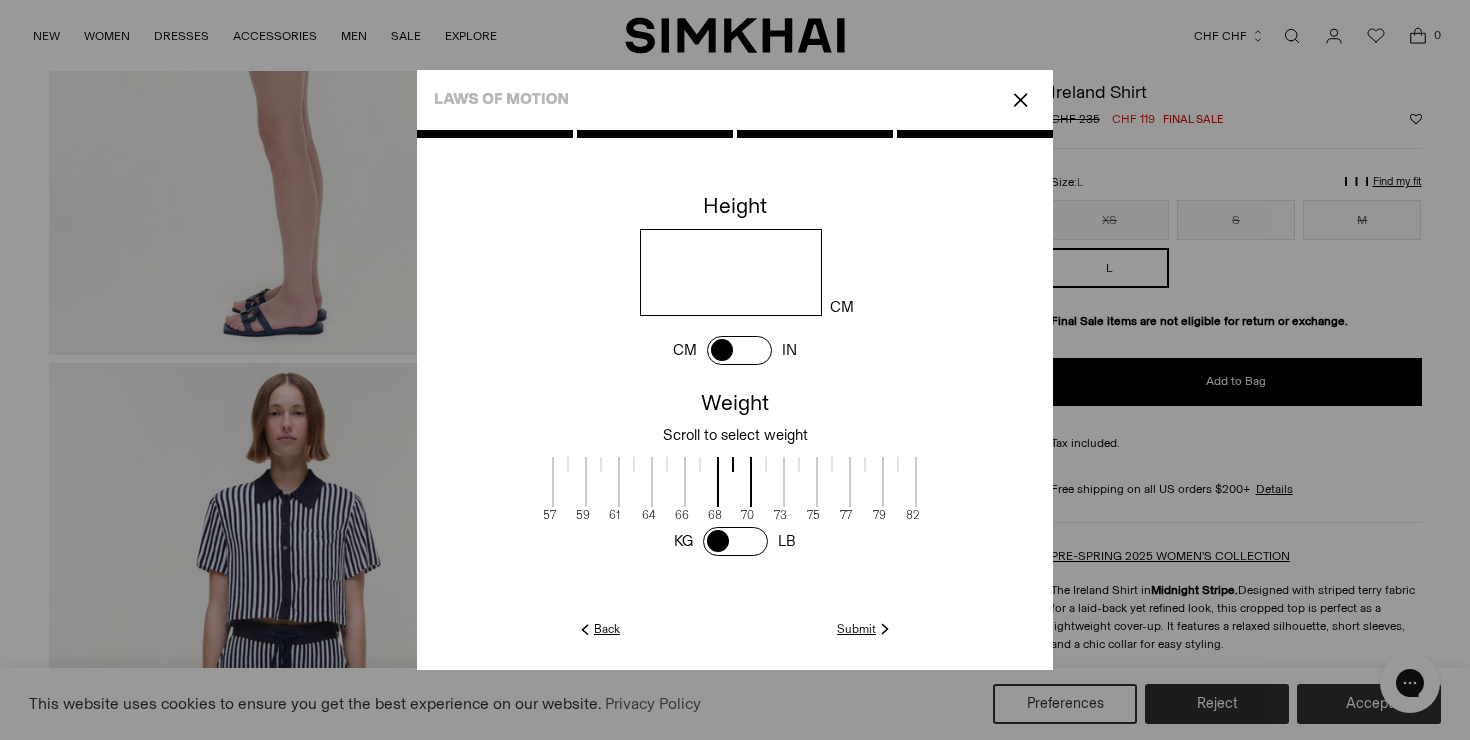 drag, startPoint x: 832, startPoint y: 498, endPoint x: 814, endPoint y: 499, distance: 18.027756 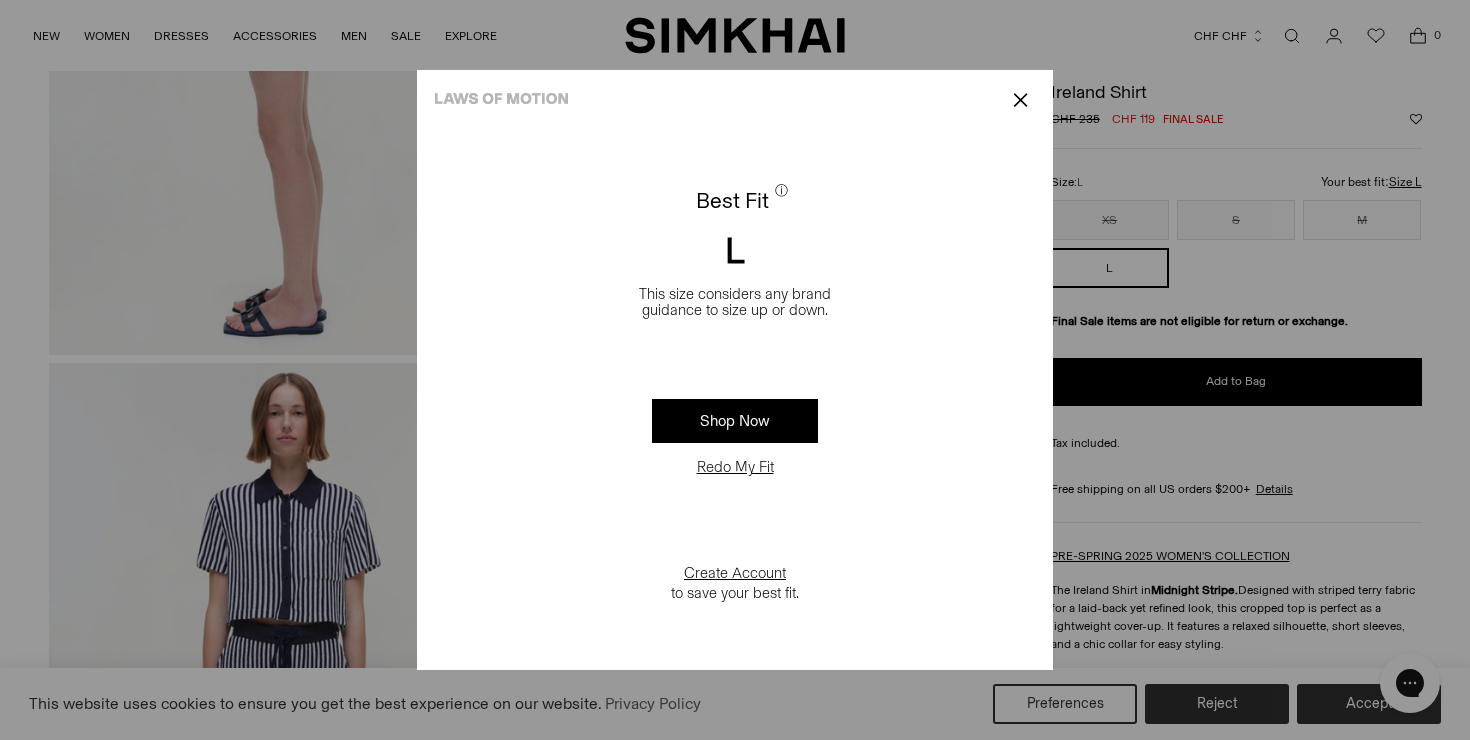 click on "Redo My Fit" at bounding box center (735, 467) 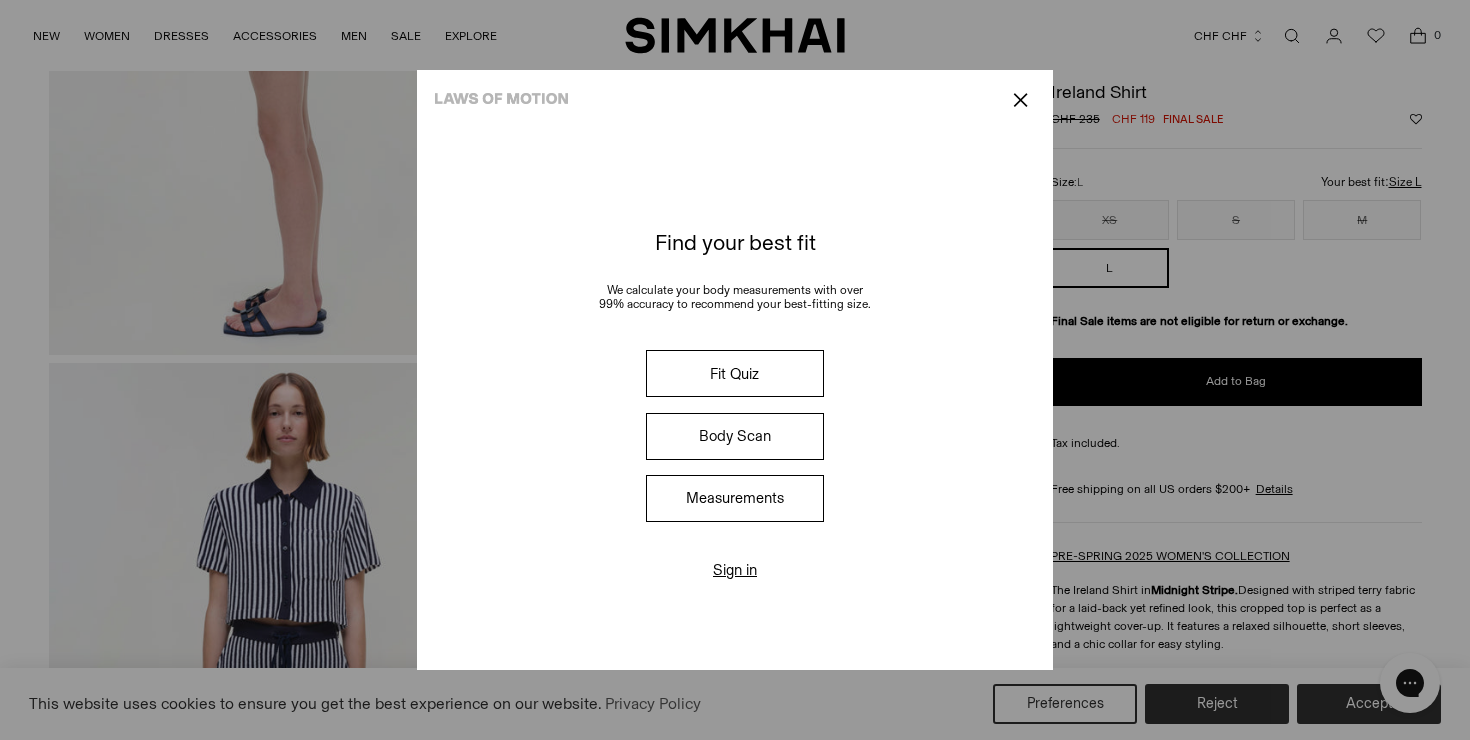 click on "Body Scan" at bounding box center (735, 436) 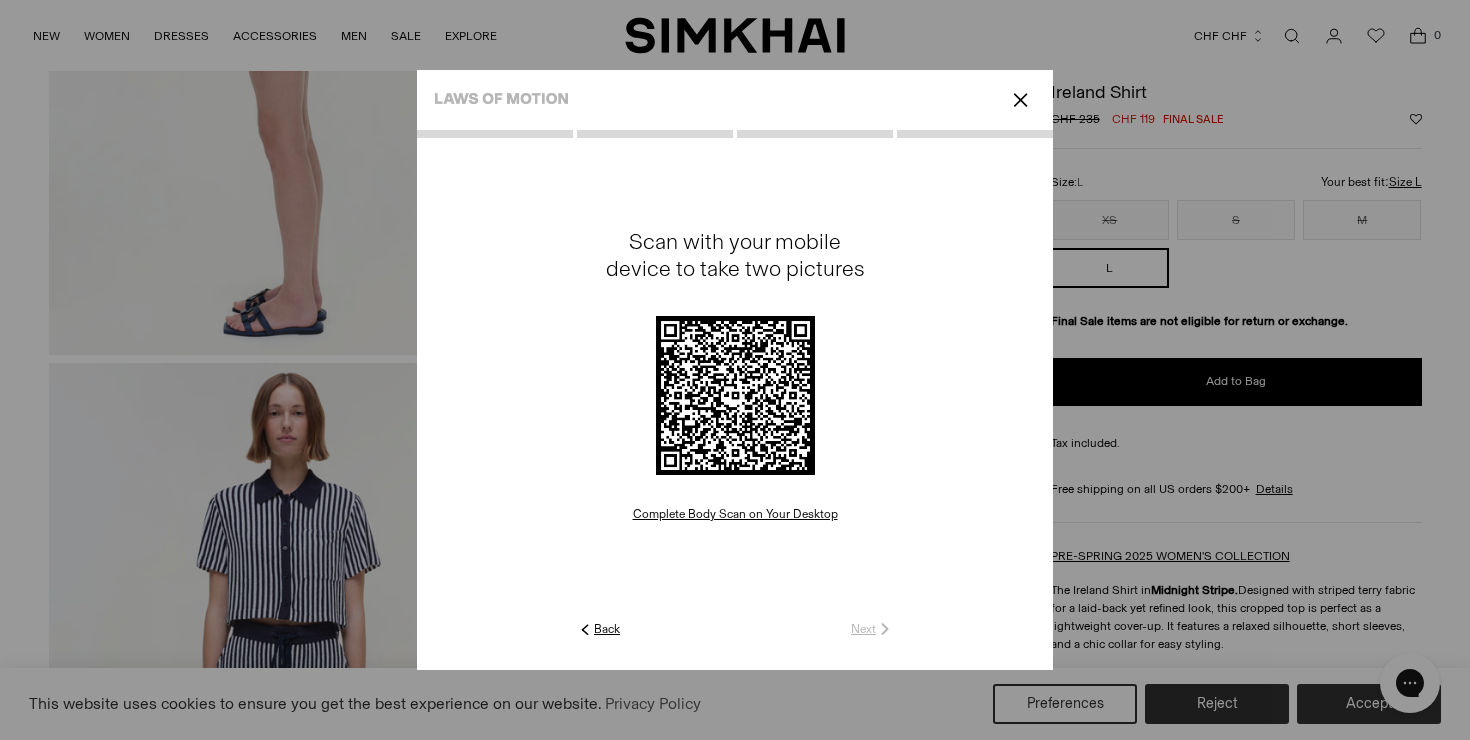 click on "Back" 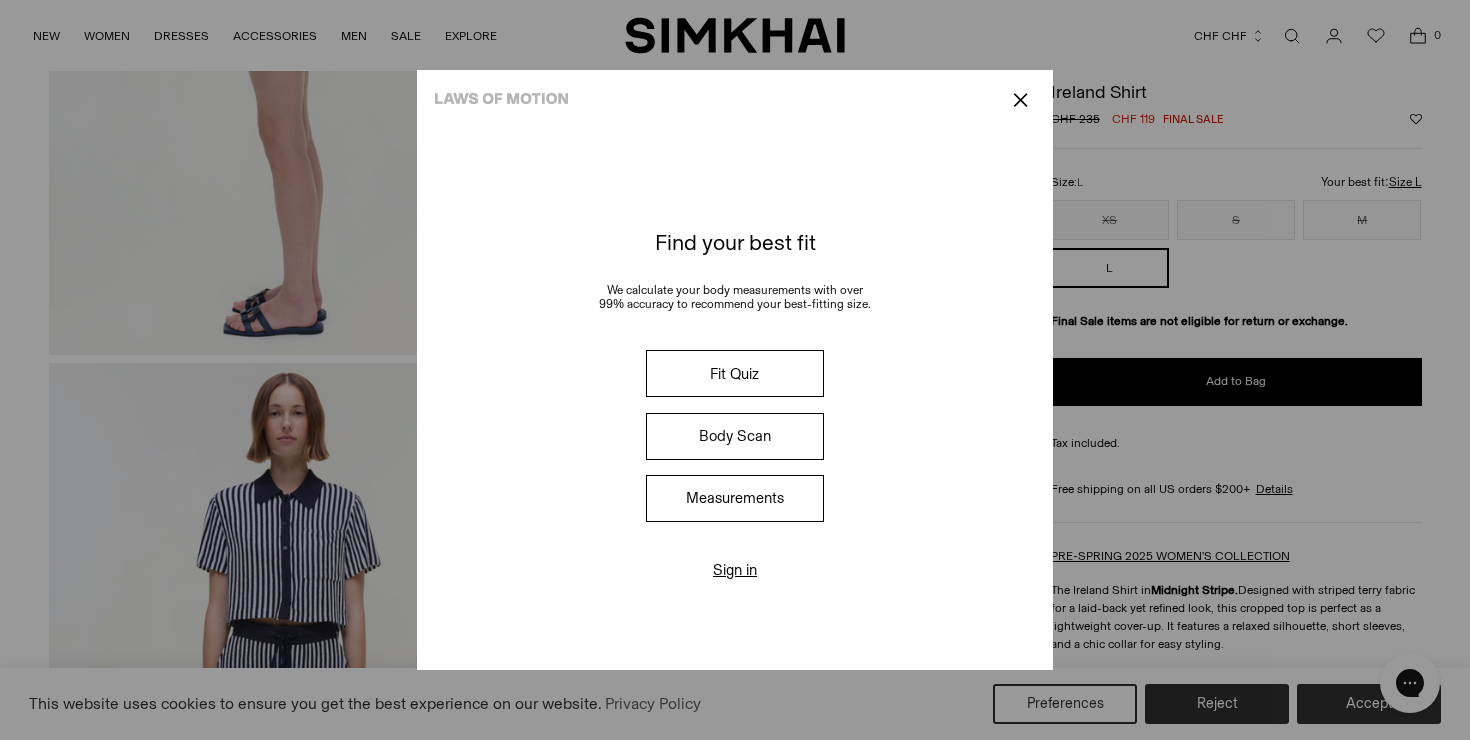 click on "Fit Quiz" at bounding box center [735, 373] 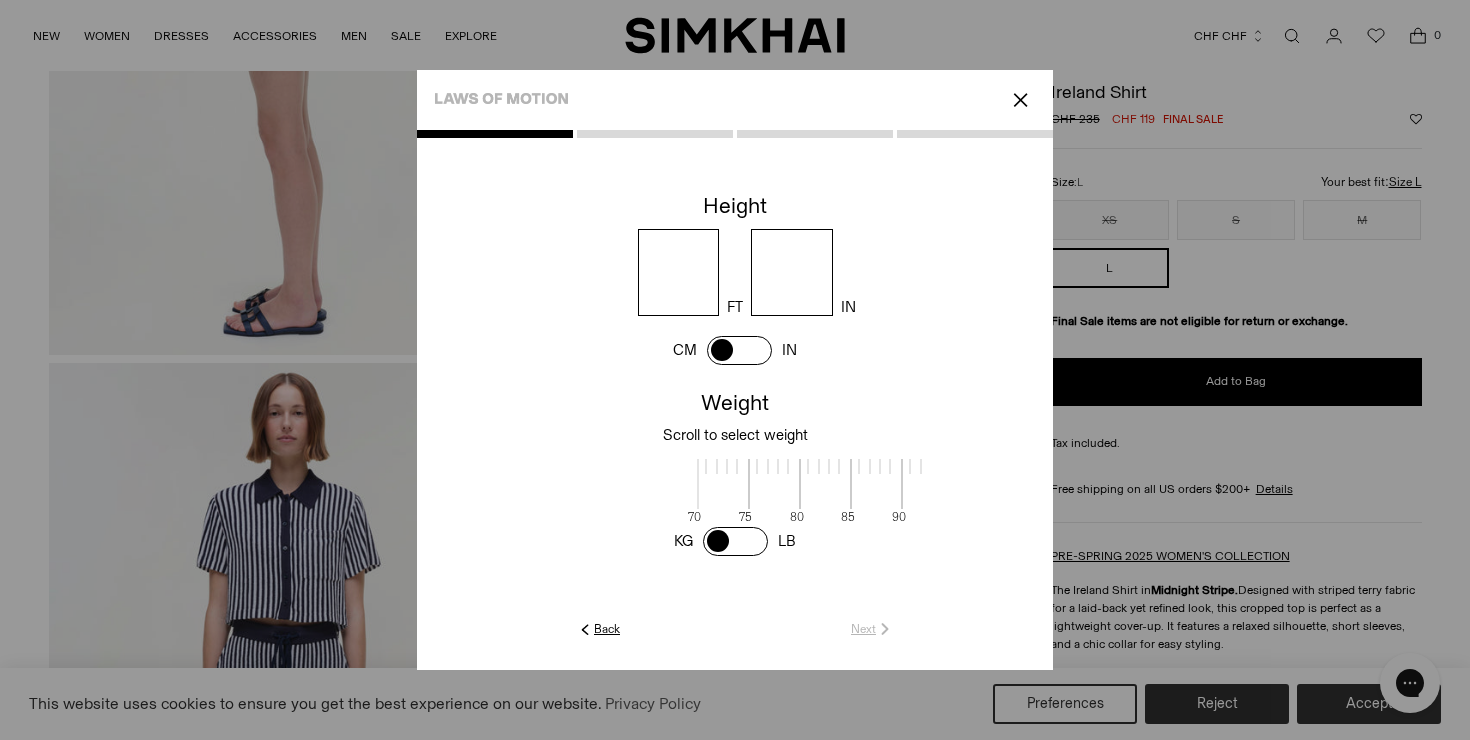 scroll, scrollTop: 2, scrollLeft: 650, axis: both 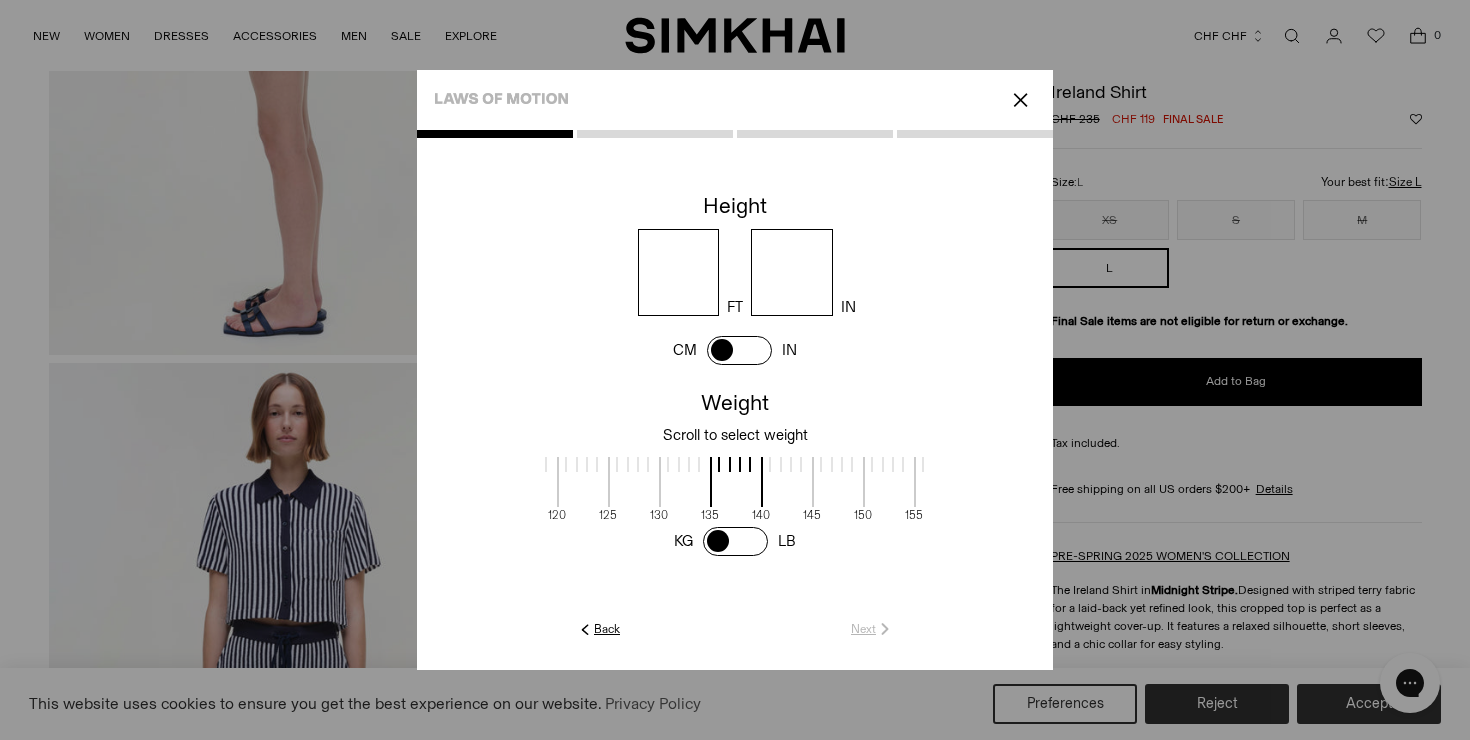 click at bounding box center (739, 350) 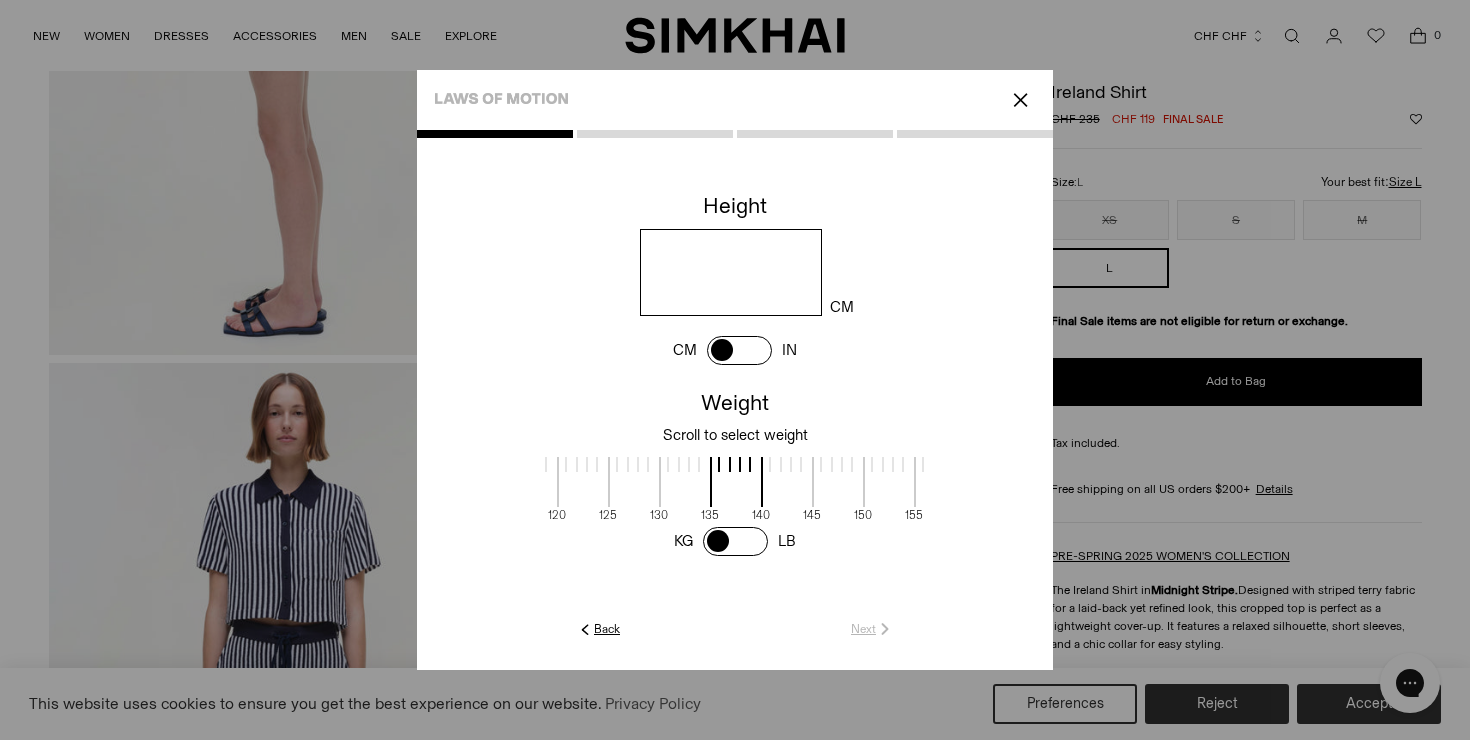 click at bounding box center (730, 272) 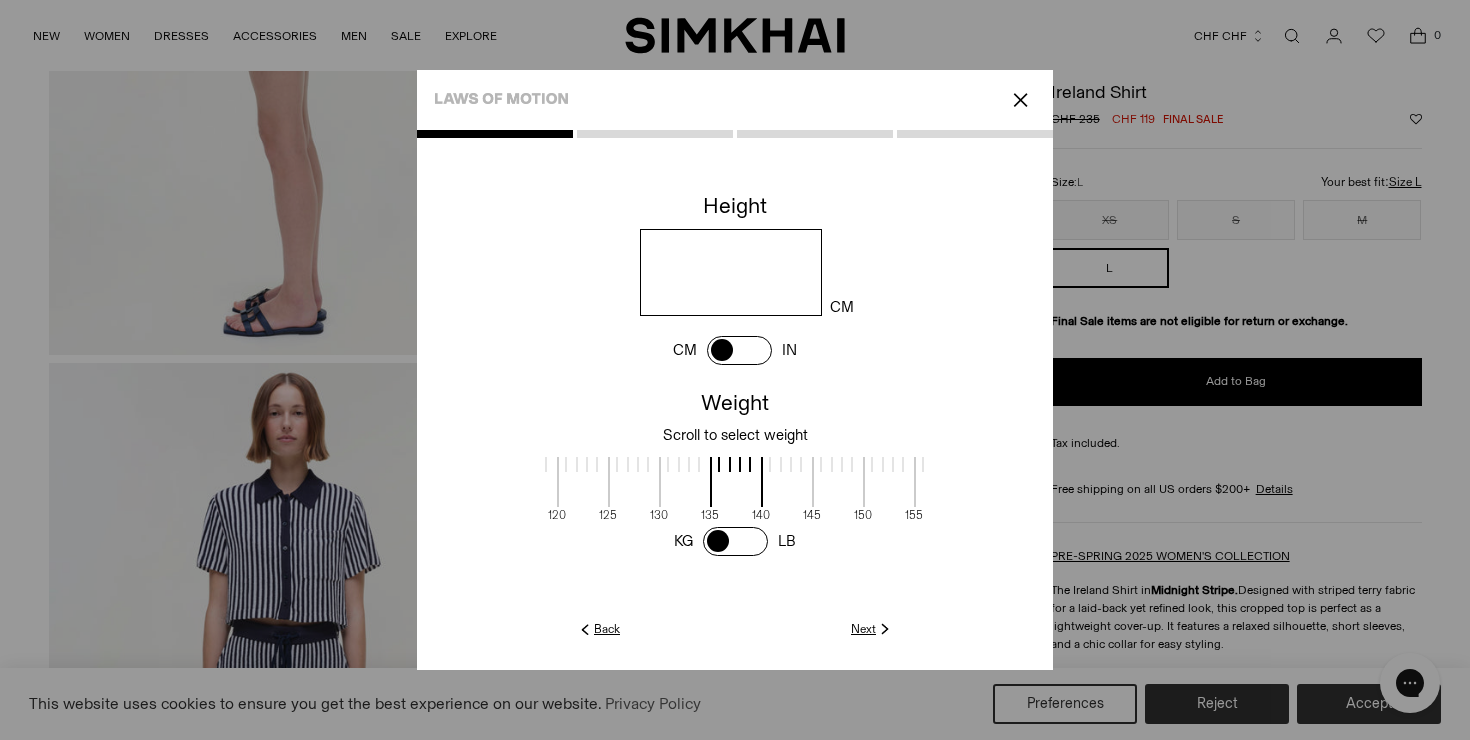 type on "***" 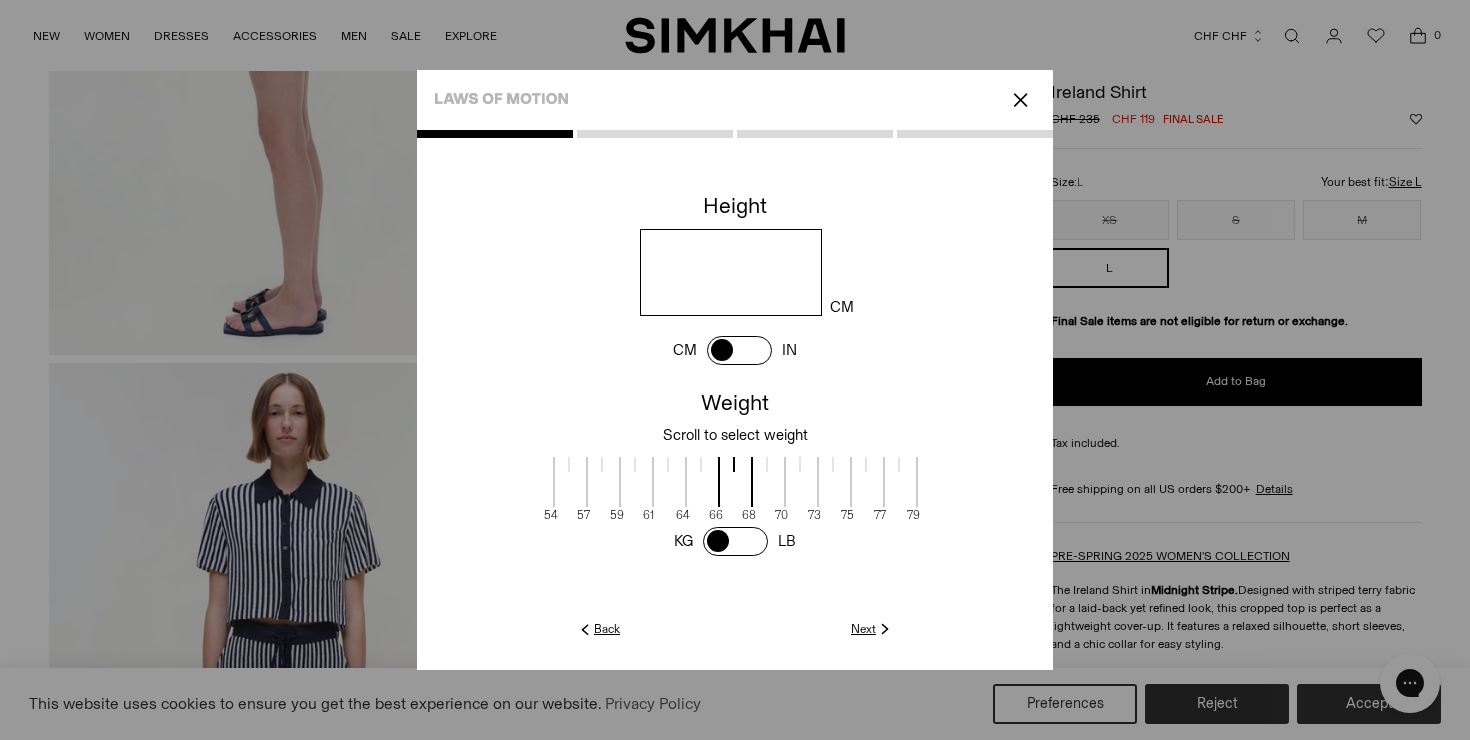 scroll, scrollTop: 2, scrollLeft: 477, axis: both 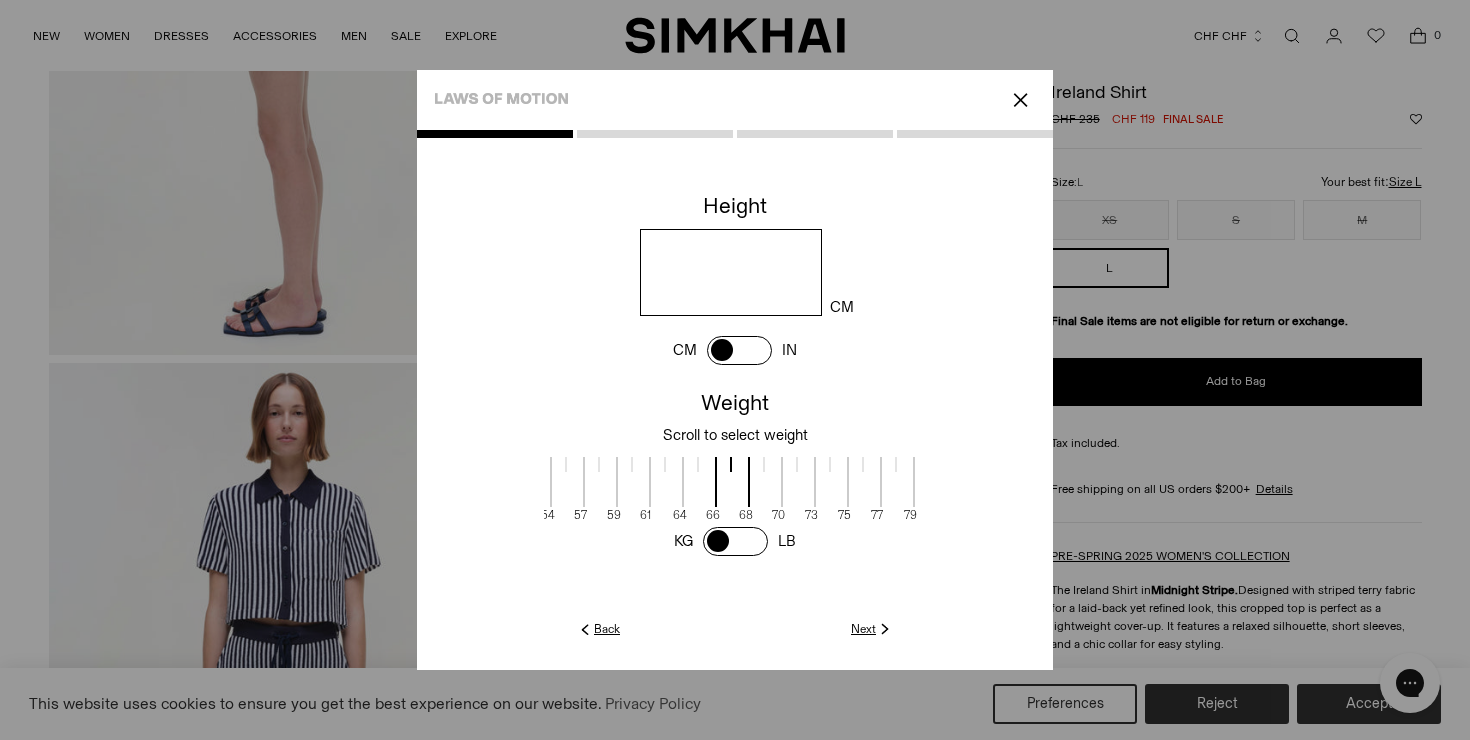 drag, startPoint x: 783, startPoint y: 497, endPoint x: 713, endPoint y: 500, distance: 70.064255 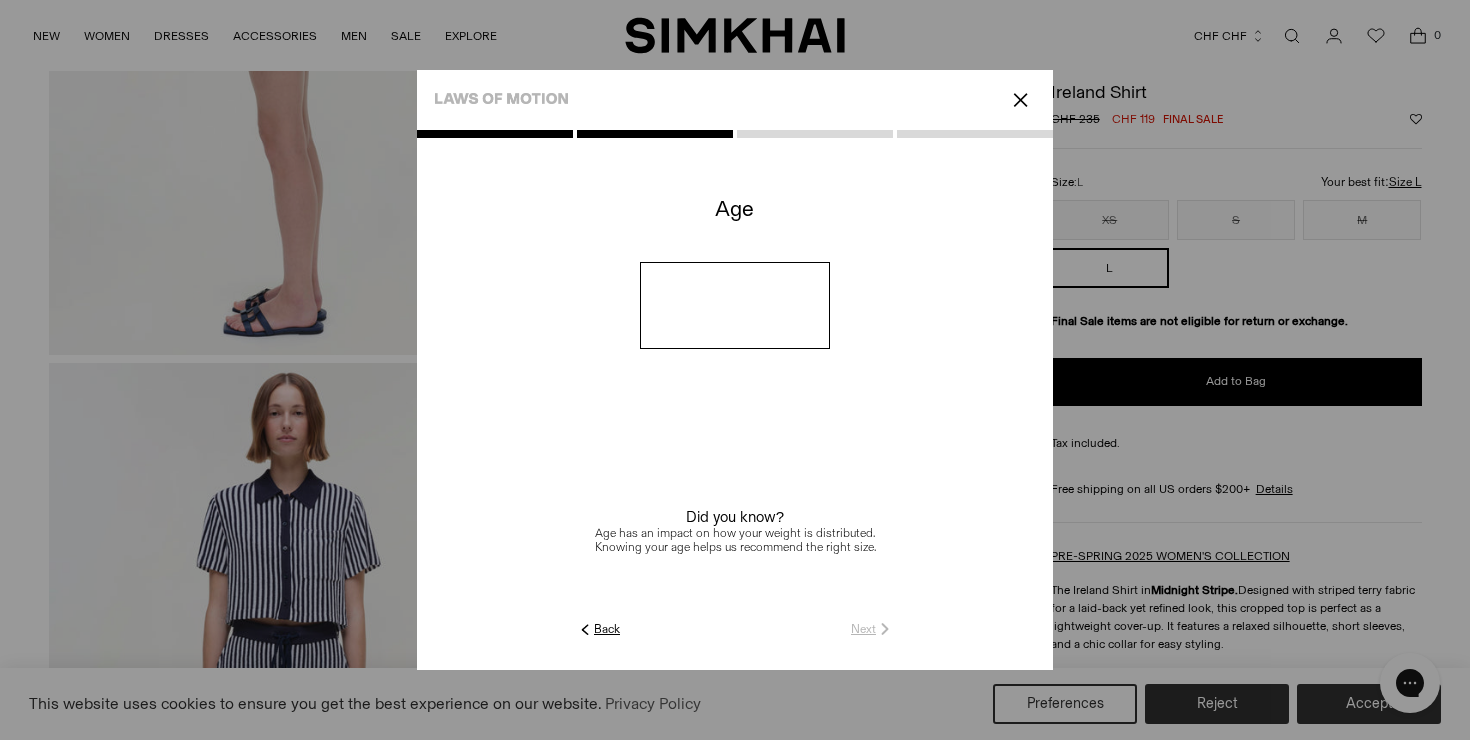 click at bounding box center (735, 305) 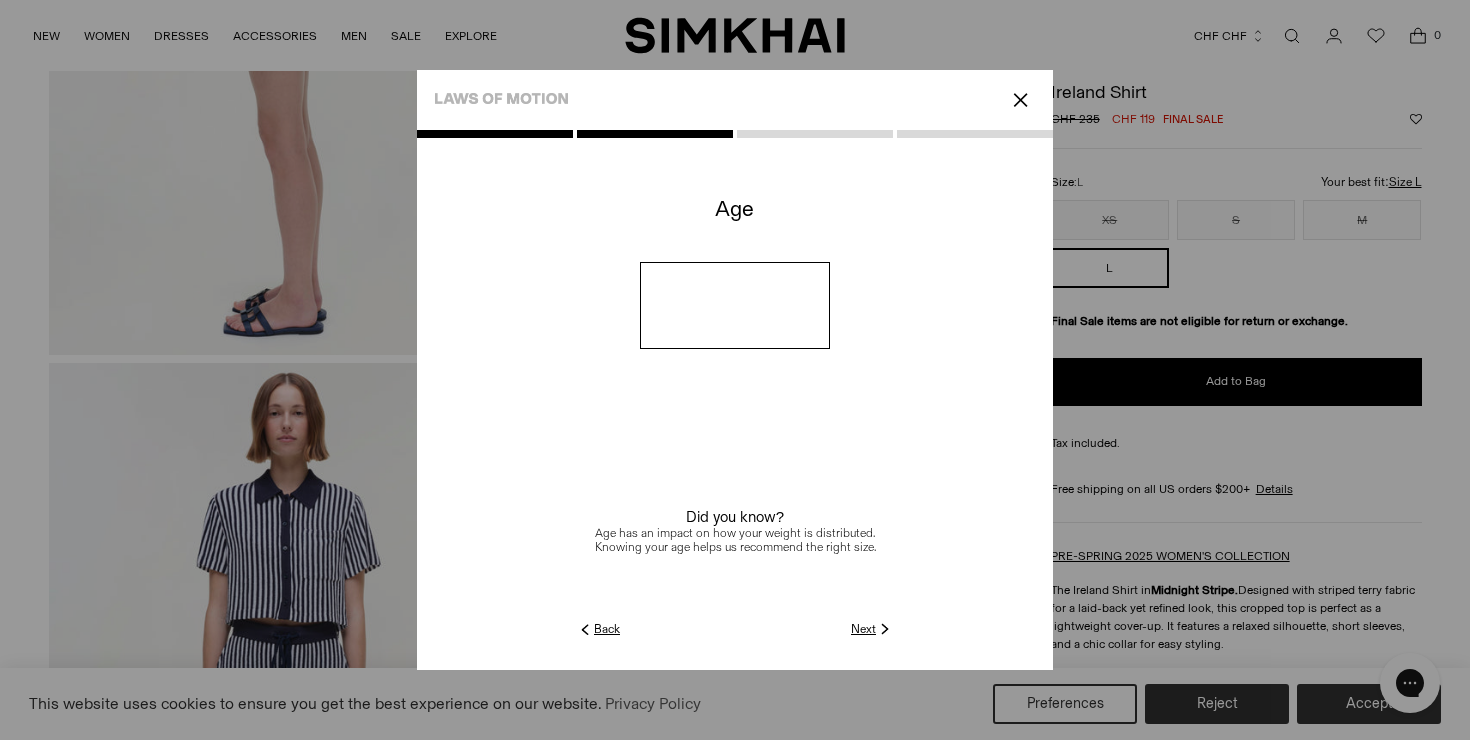 type on "**" 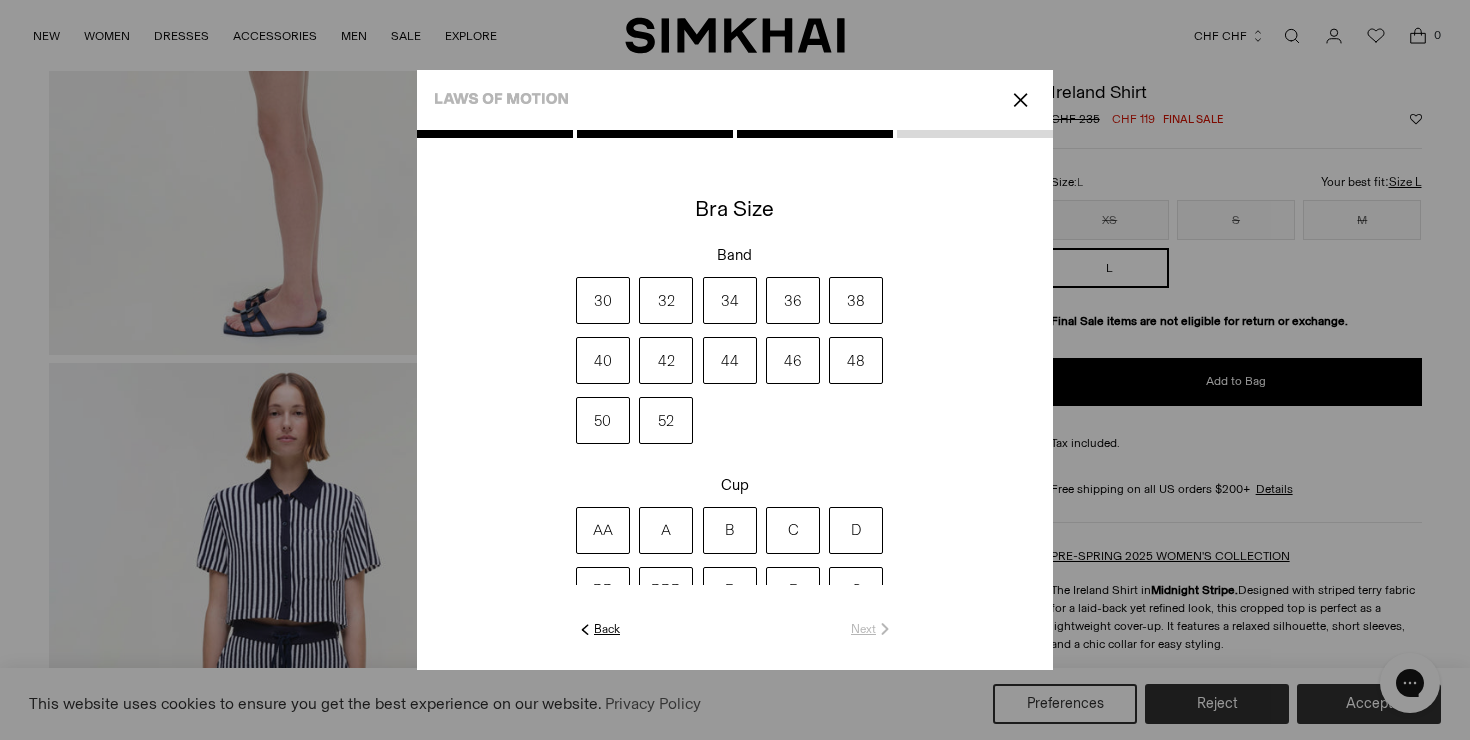 click on "38" at bounding box center (856, 300) 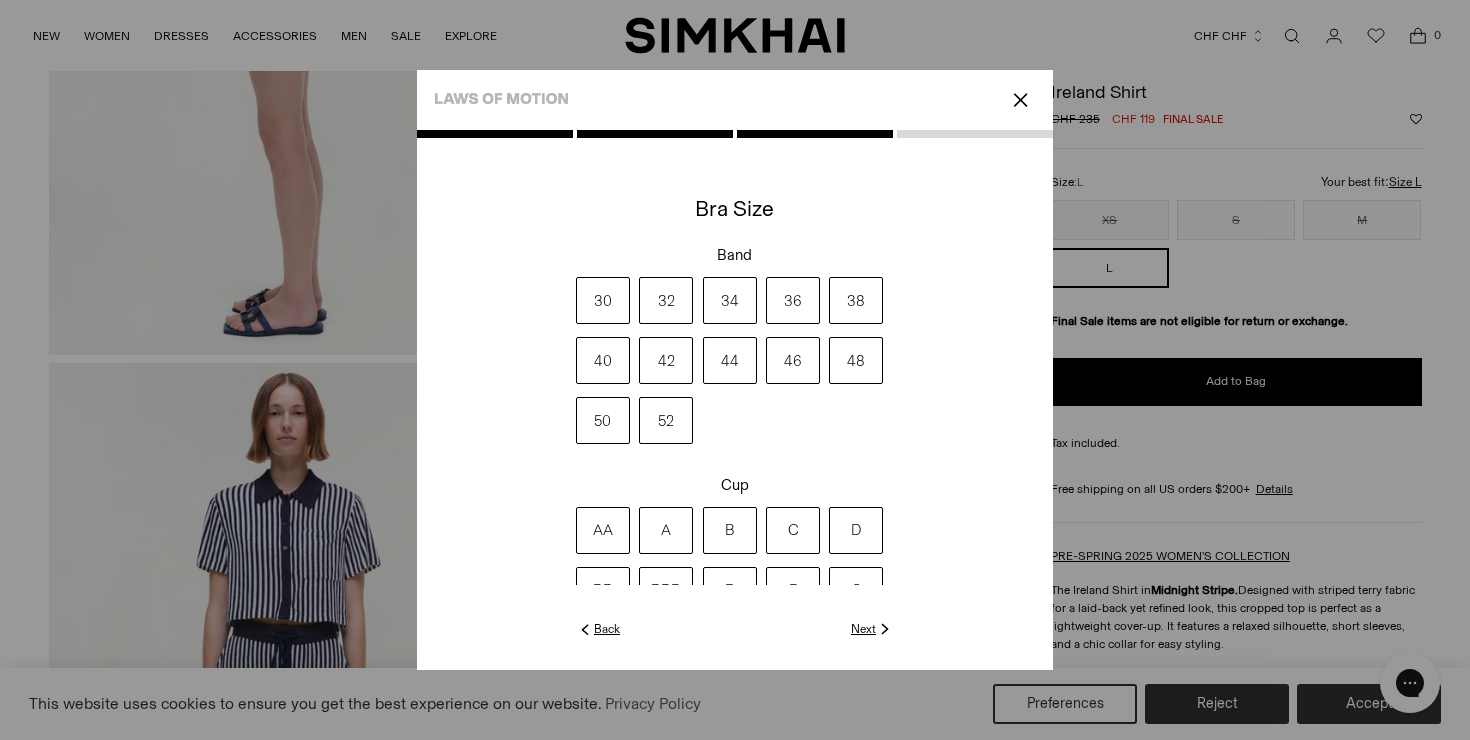 click on "Next" 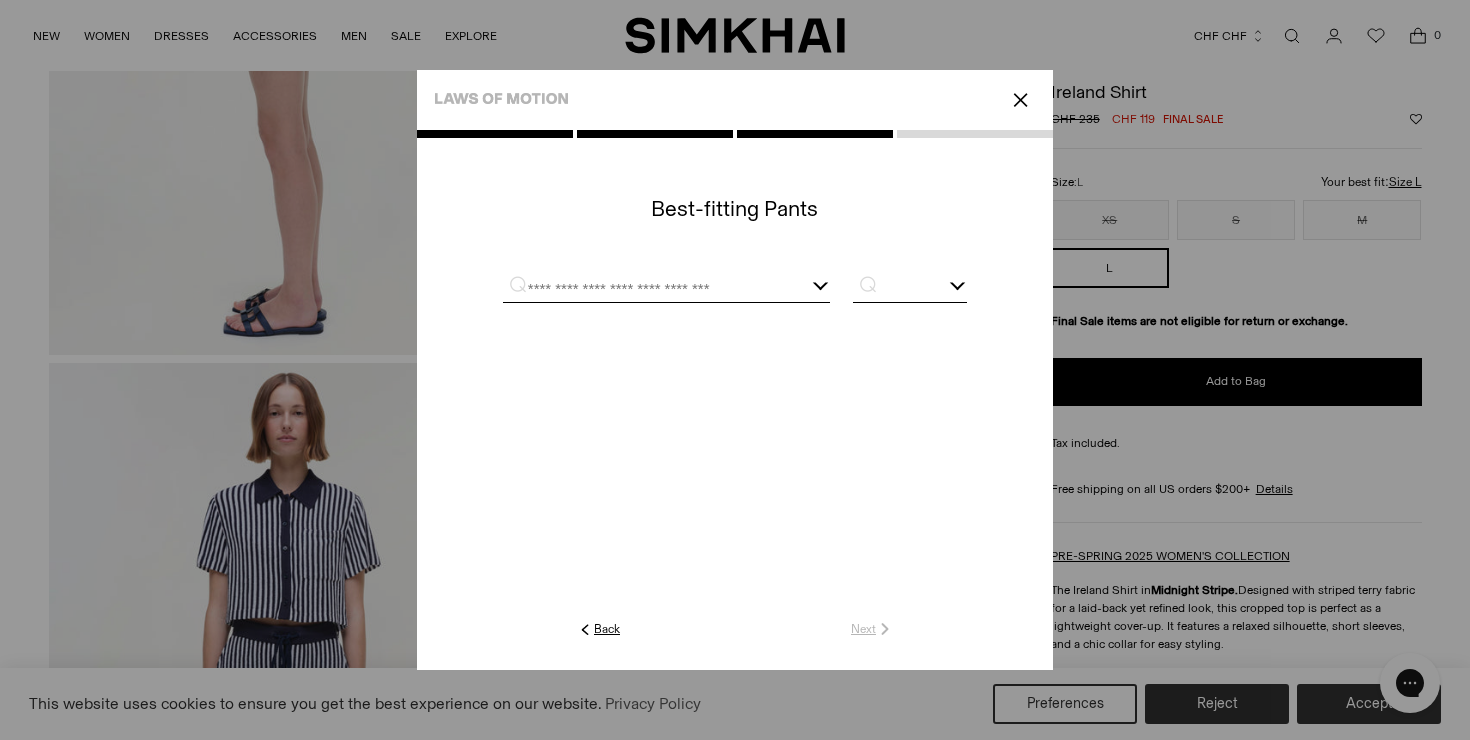 click at bounding box center (642, 289) 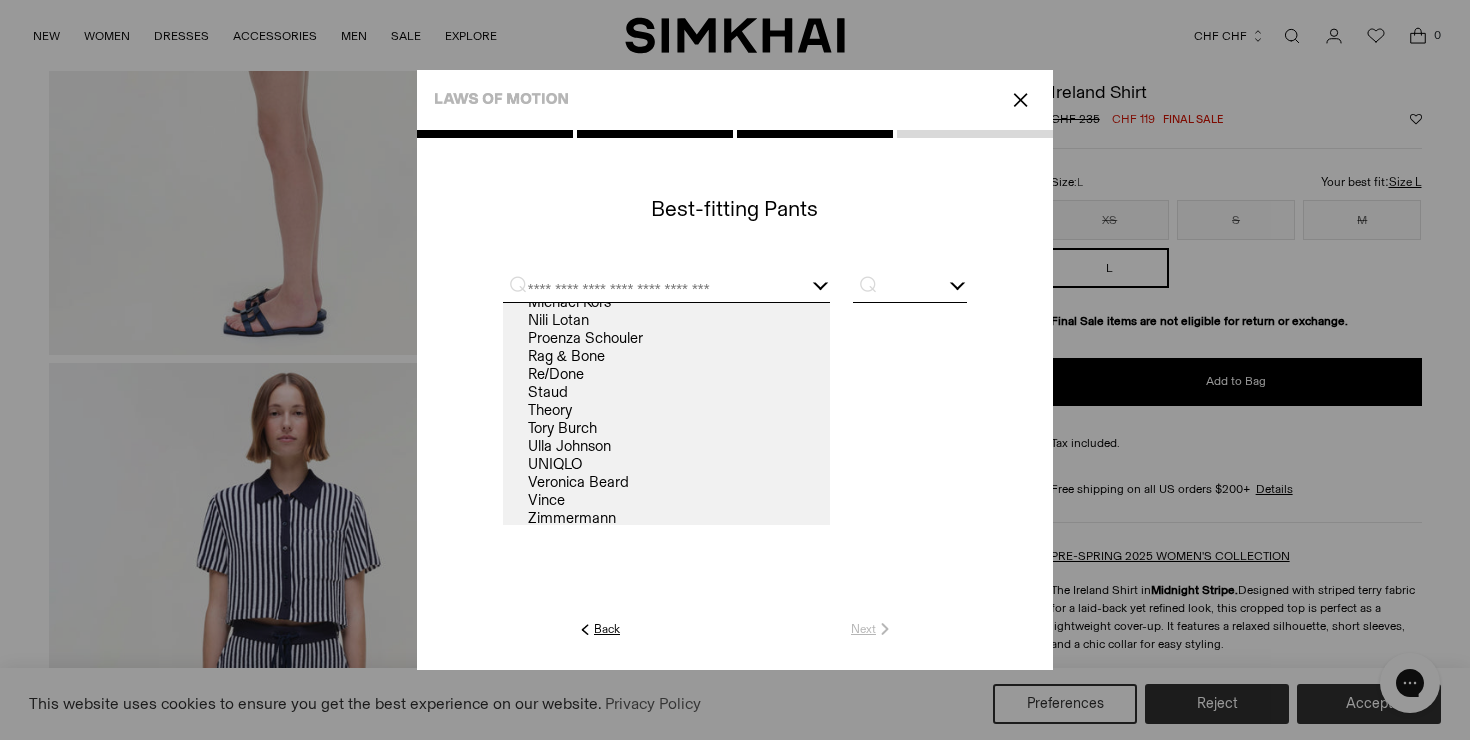 scroll, scrollTop: 174, scrollLeft: 0, axis: vertical 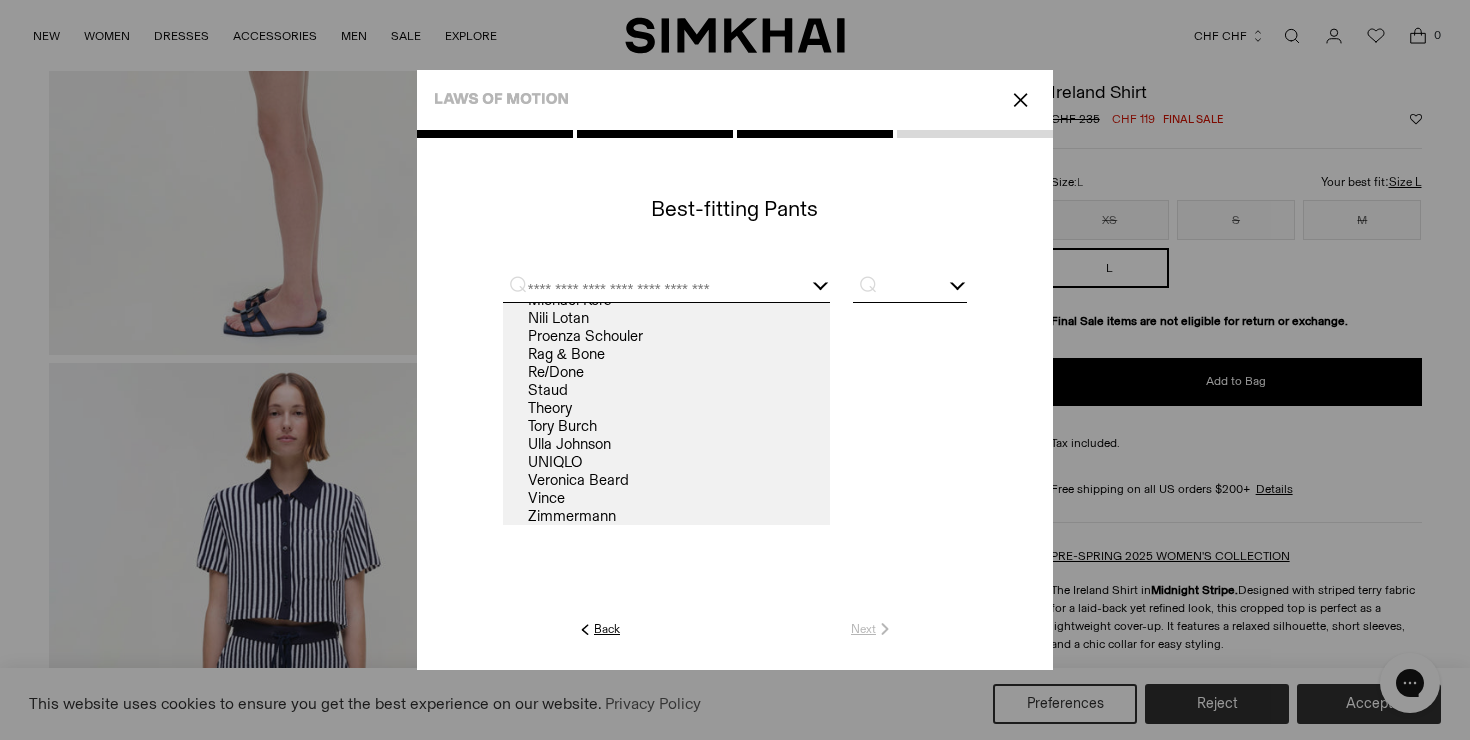 click at bounding box center [735, 398] 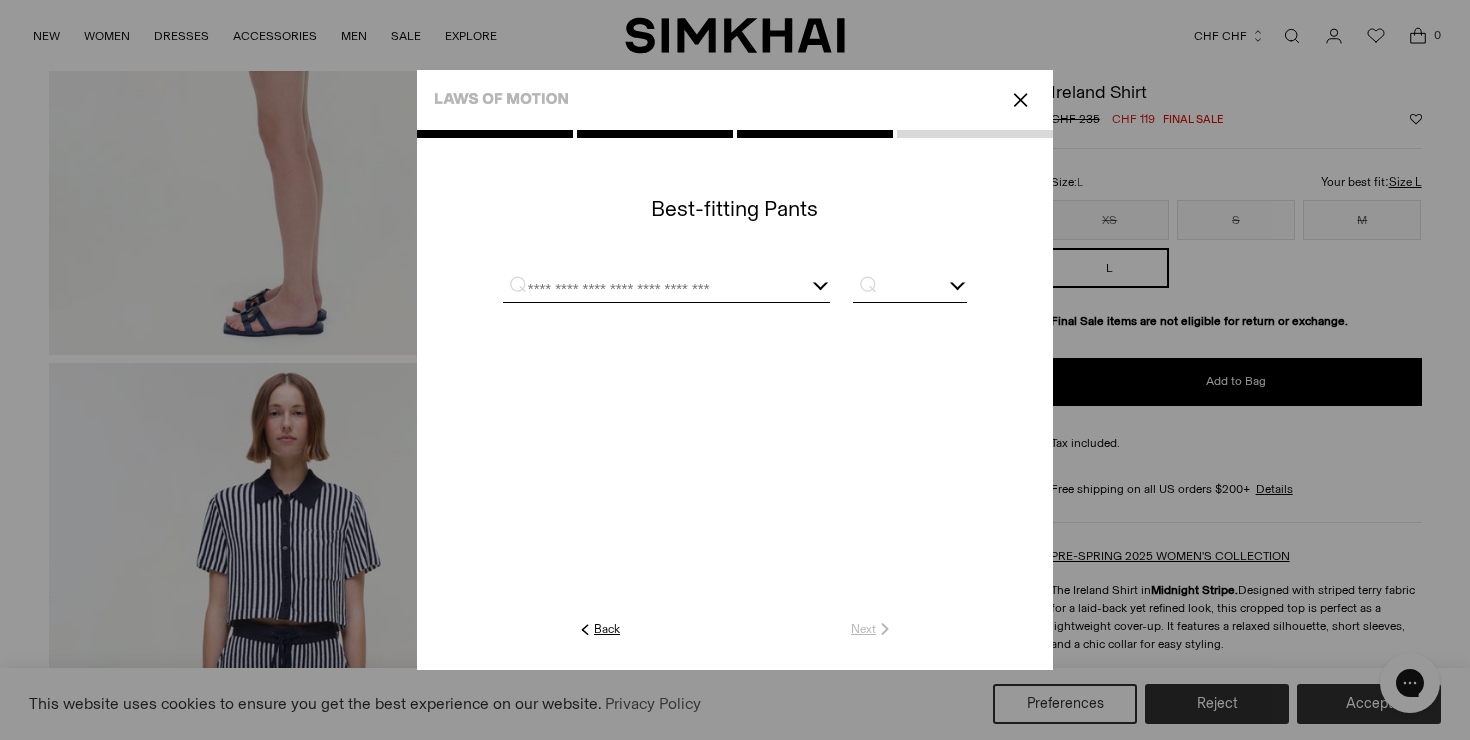 click at bounding box center [642, 289] 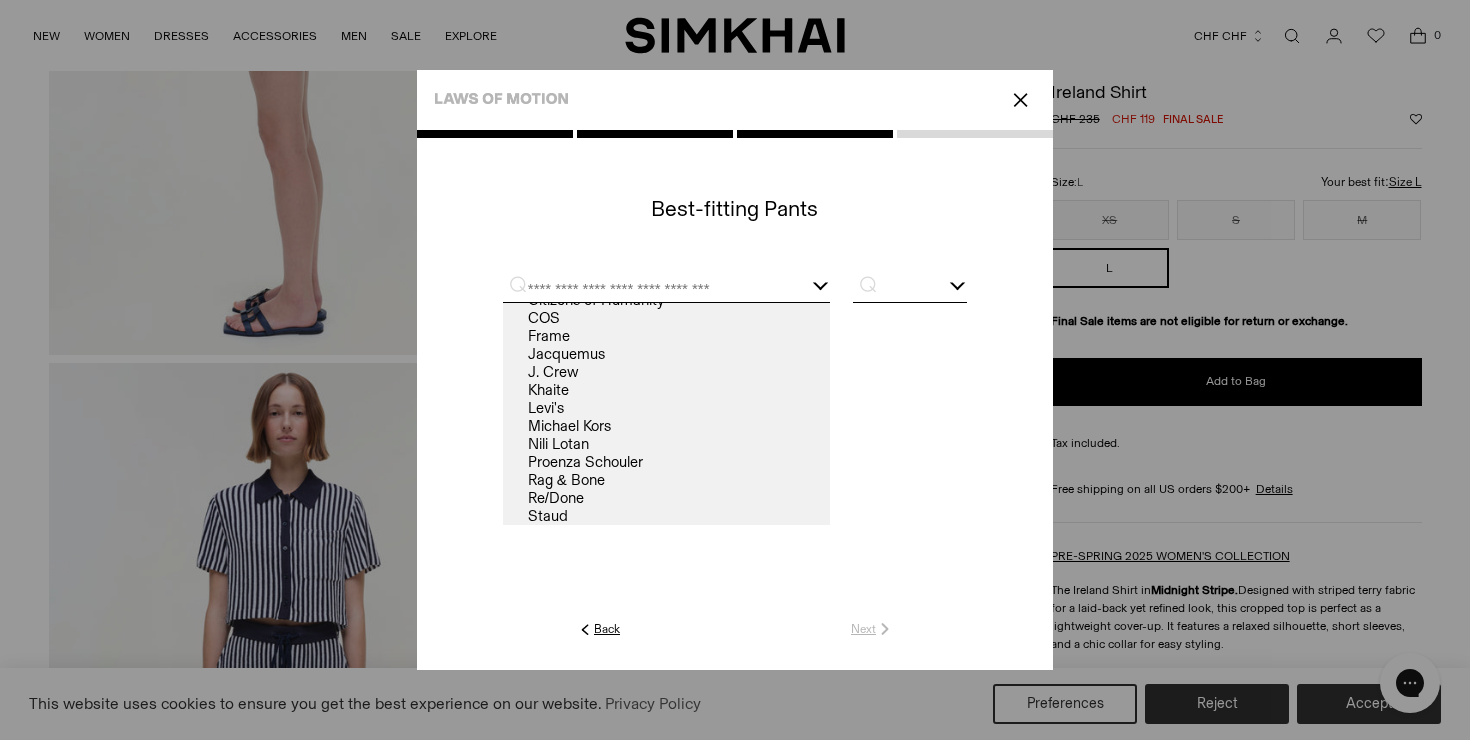 scroll, scrollTop: 53, scrollLeft: 0, axis: vertical 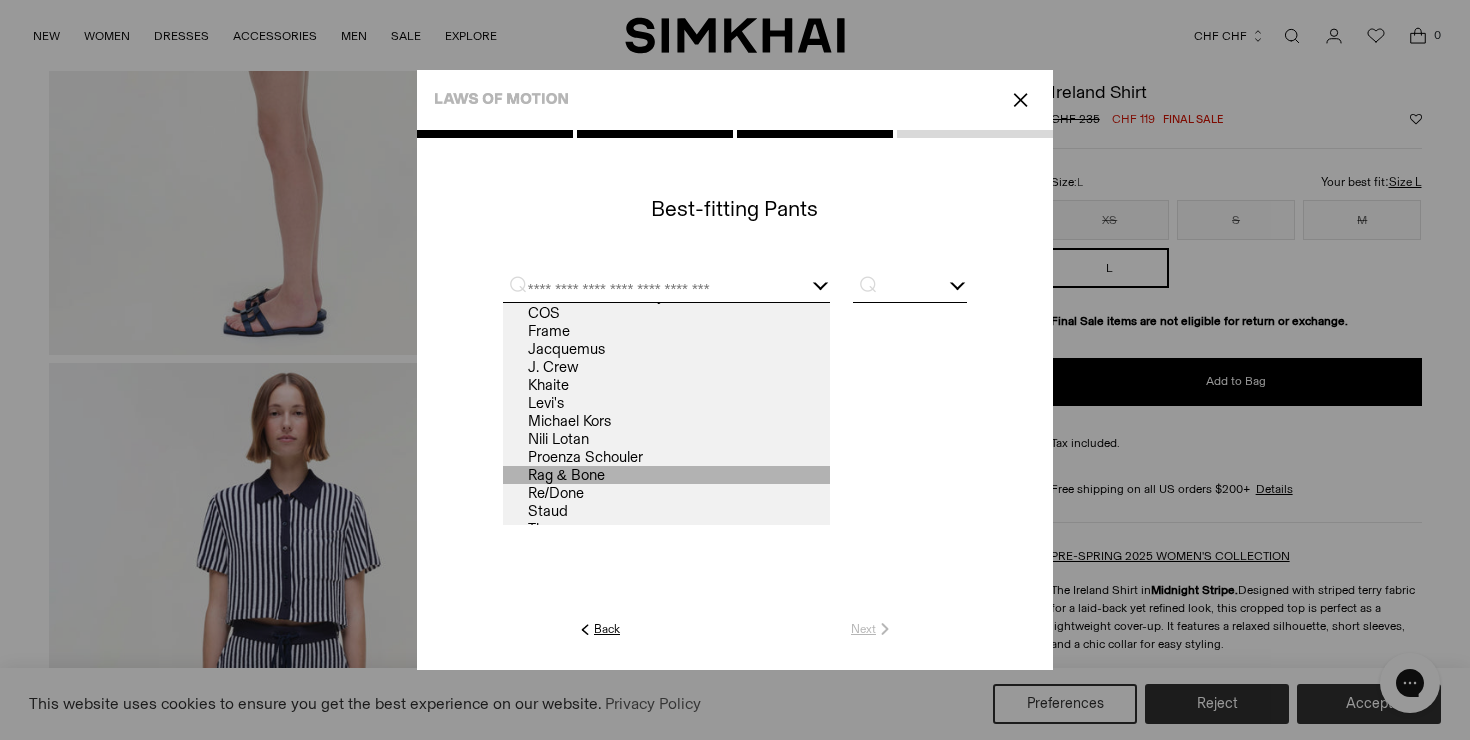 click on "Rag & Bone" at bounding box center (666, 475) 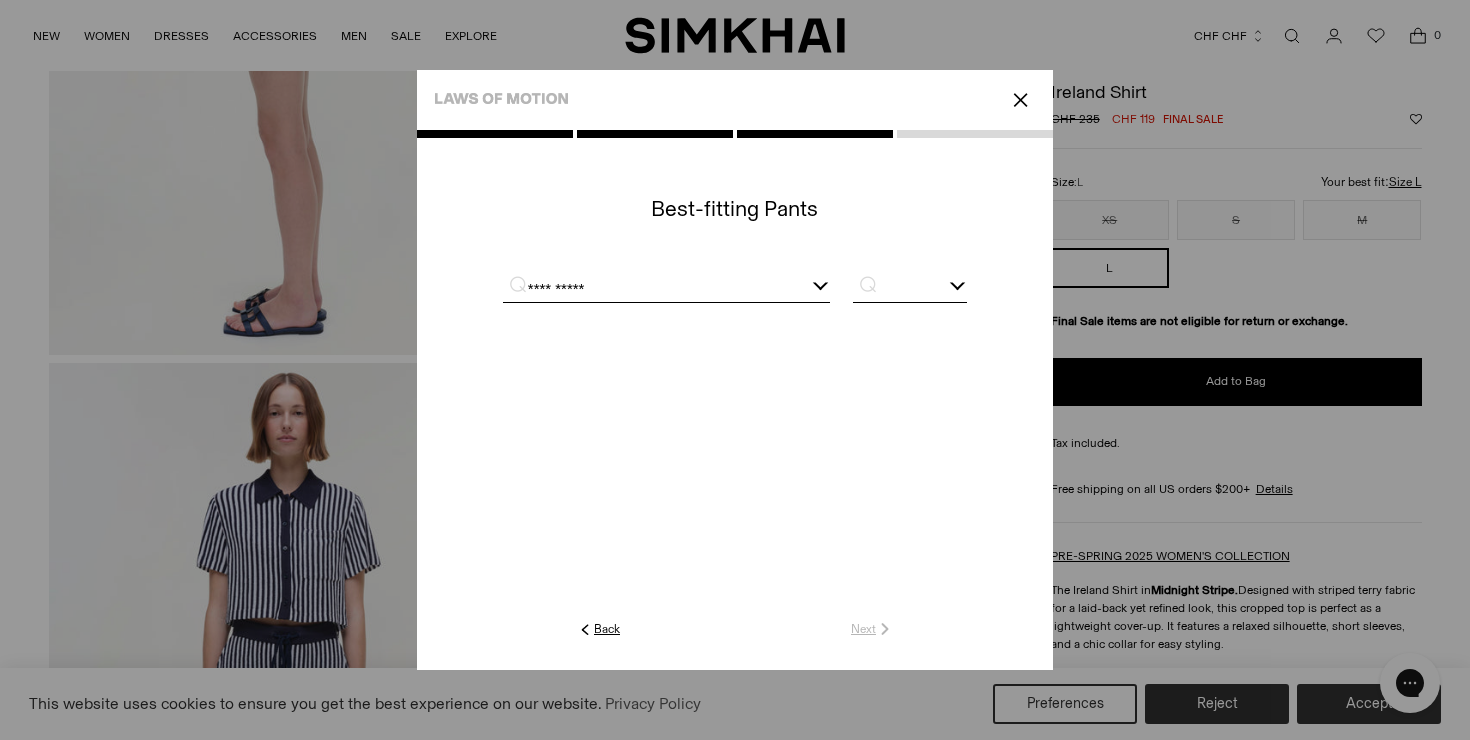 click at bounding box center (910, 289) 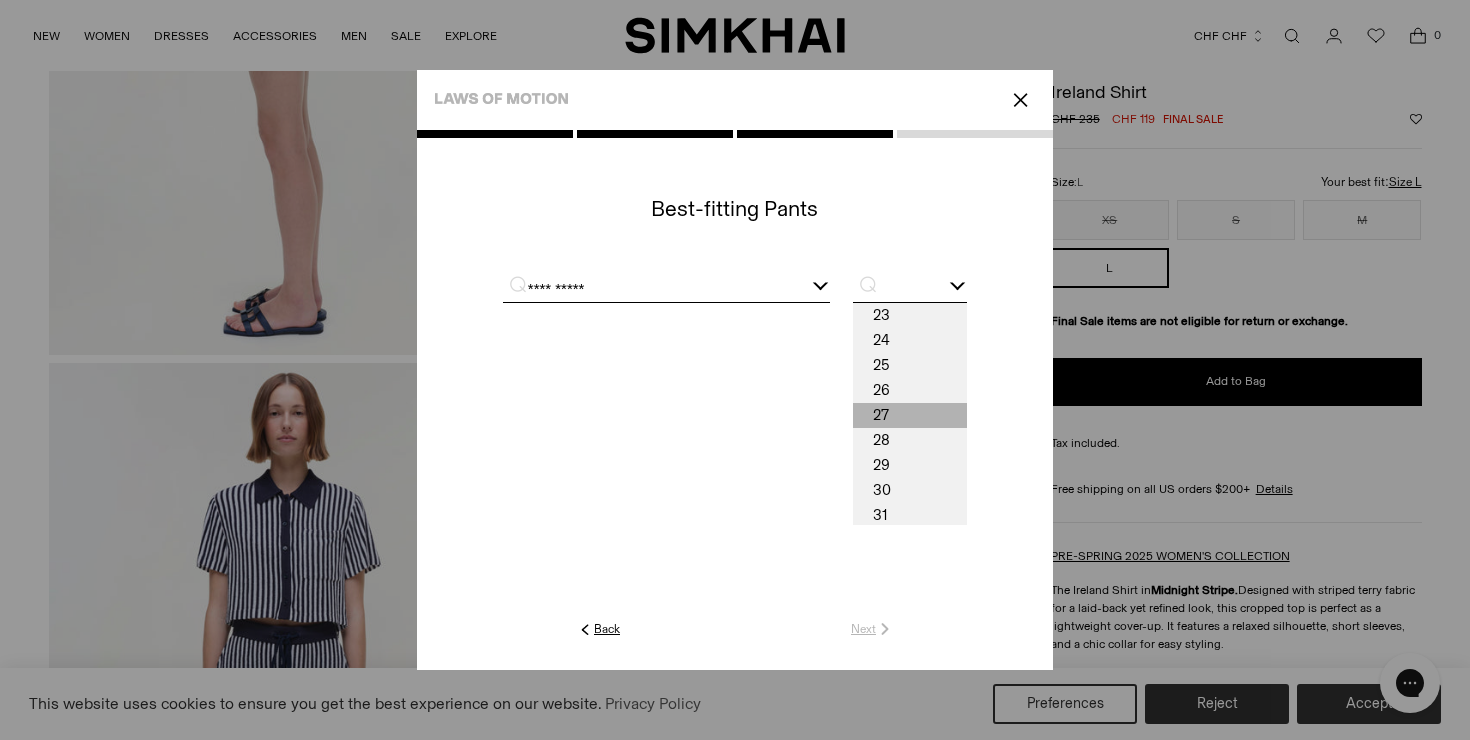 scroll, scrollTop: 28, scrollLeft: 0, axis: vertical 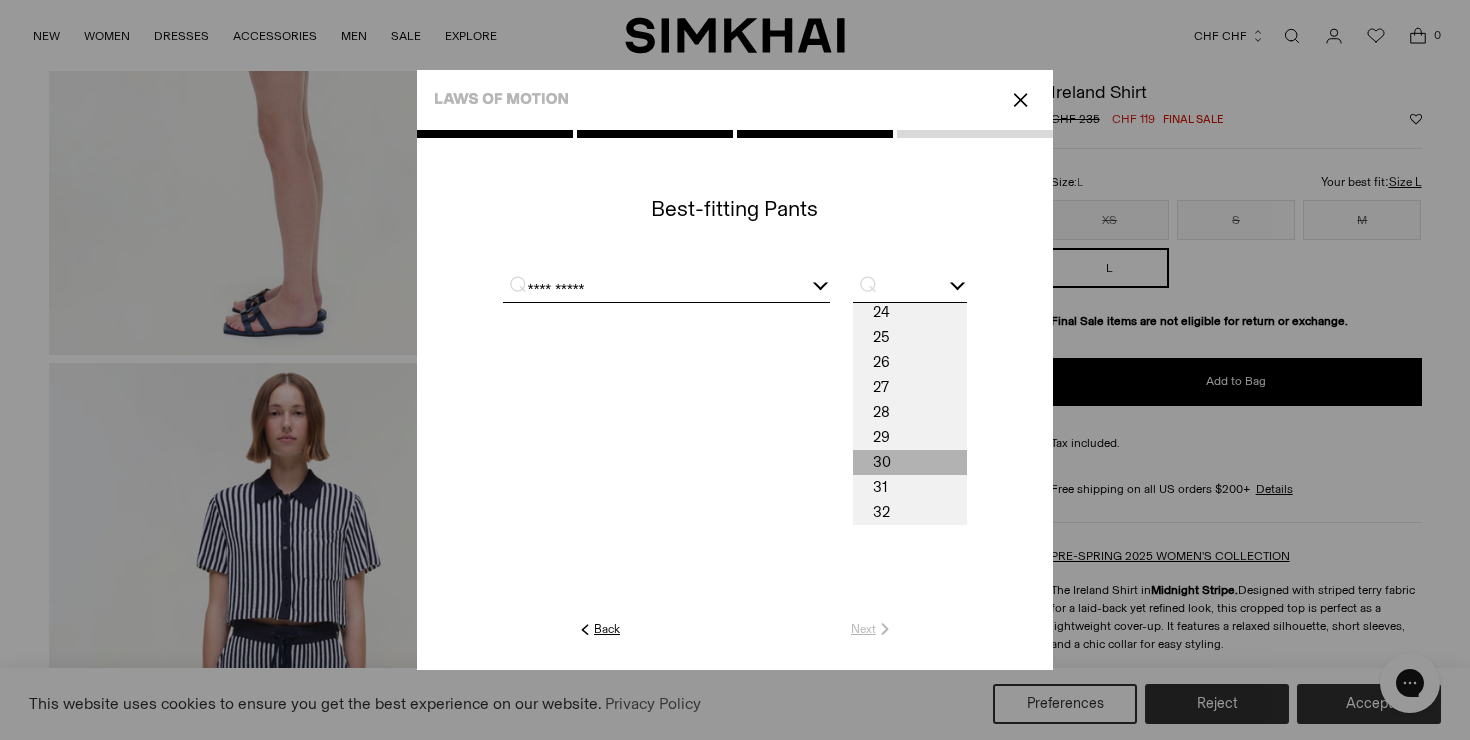 click on "30" at bounding box center [910, 462] 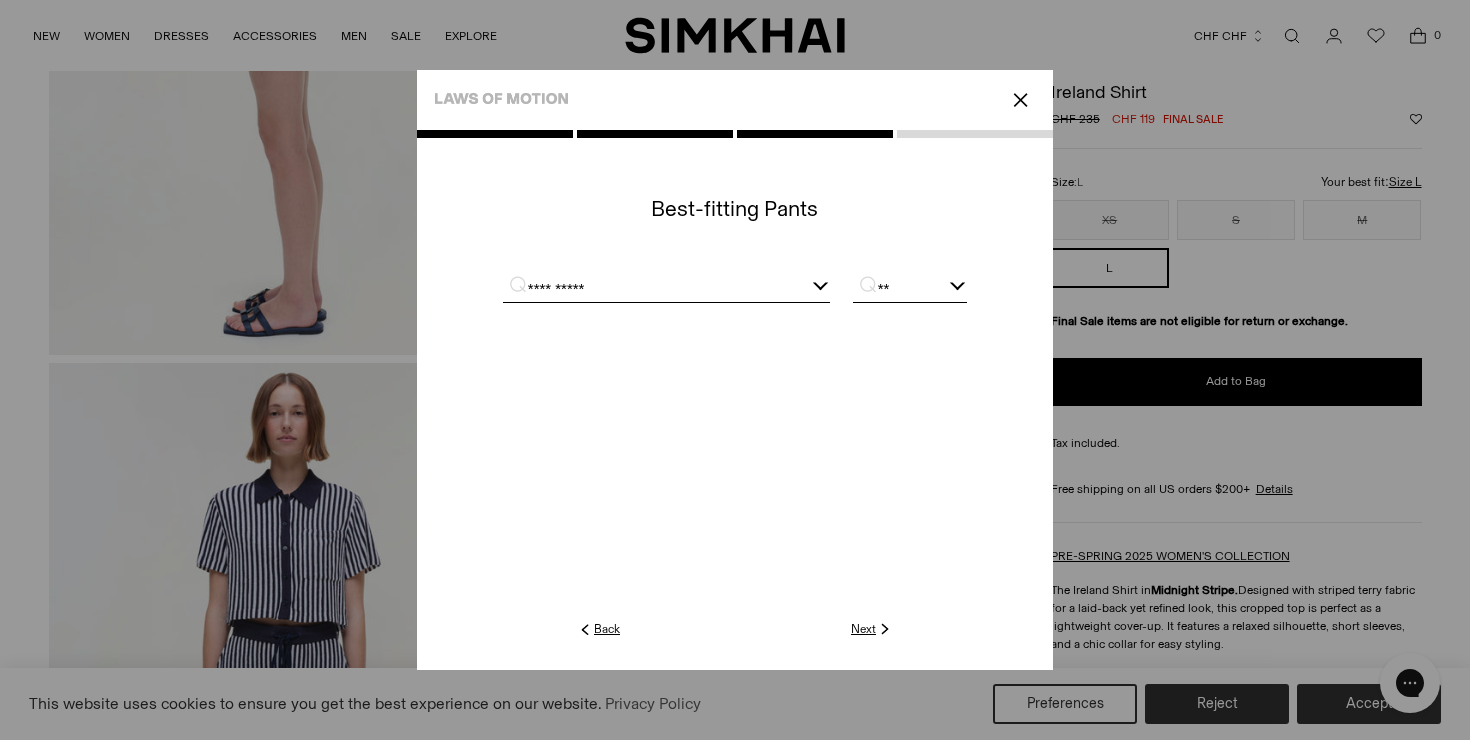 click on "Next" 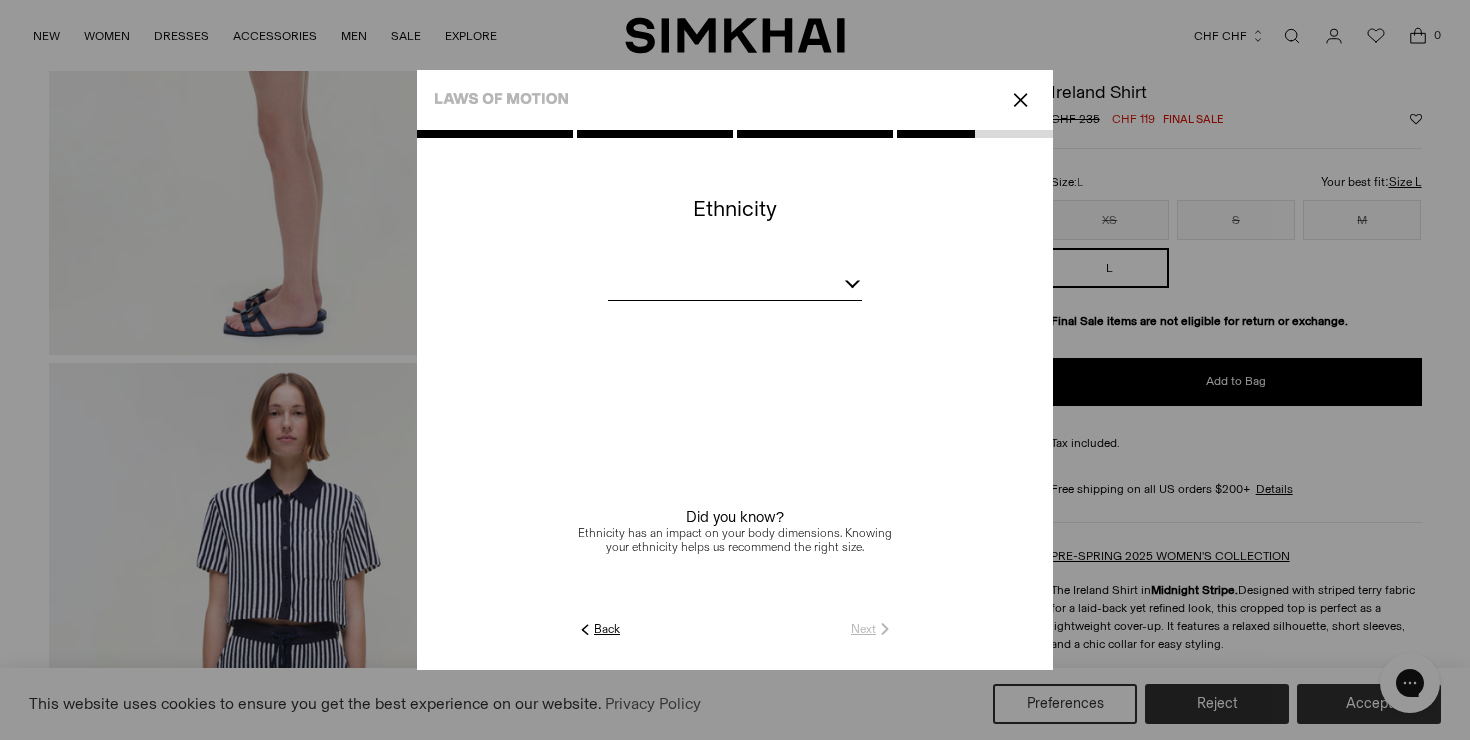 click at bounding box center [735, 287] 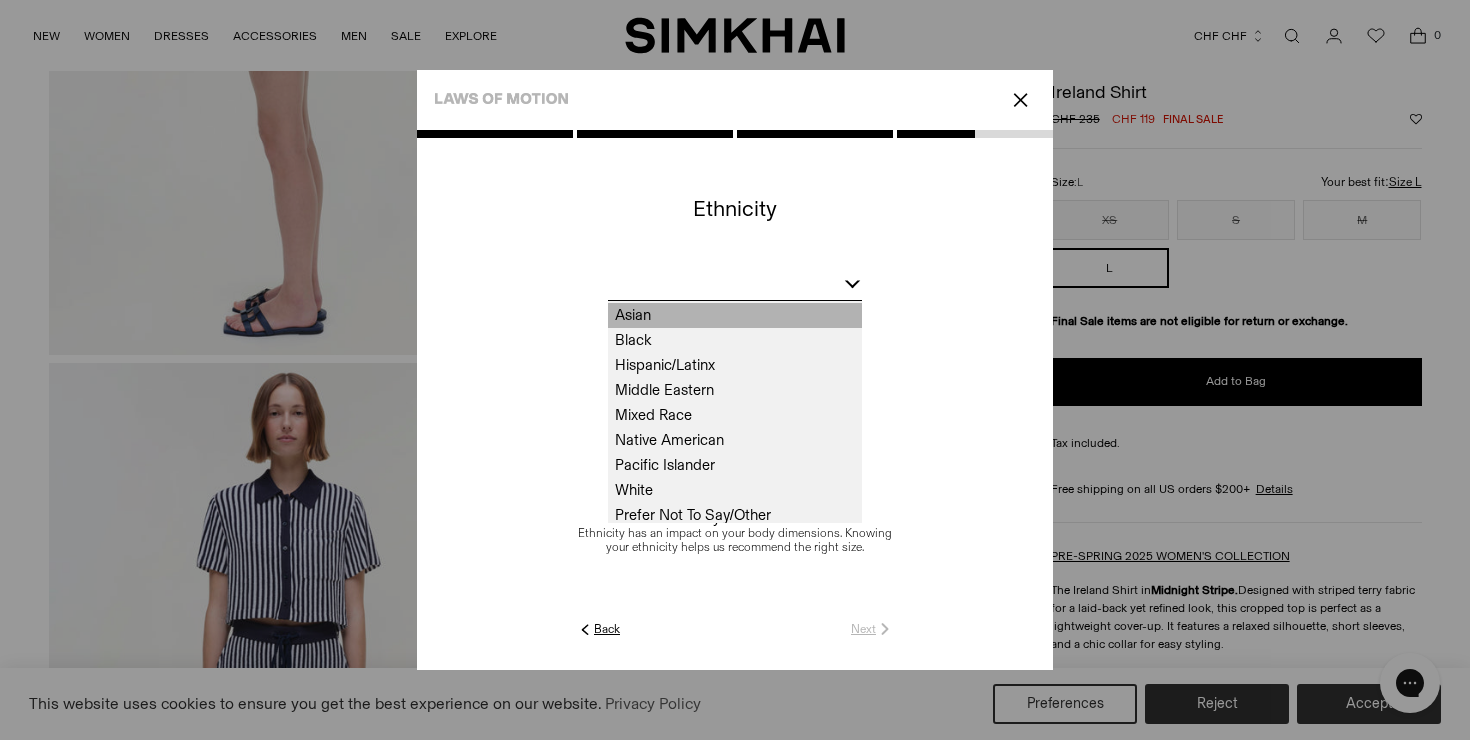 scroll, scrollTop: 28, scrollLeft: 0, axis: vertical 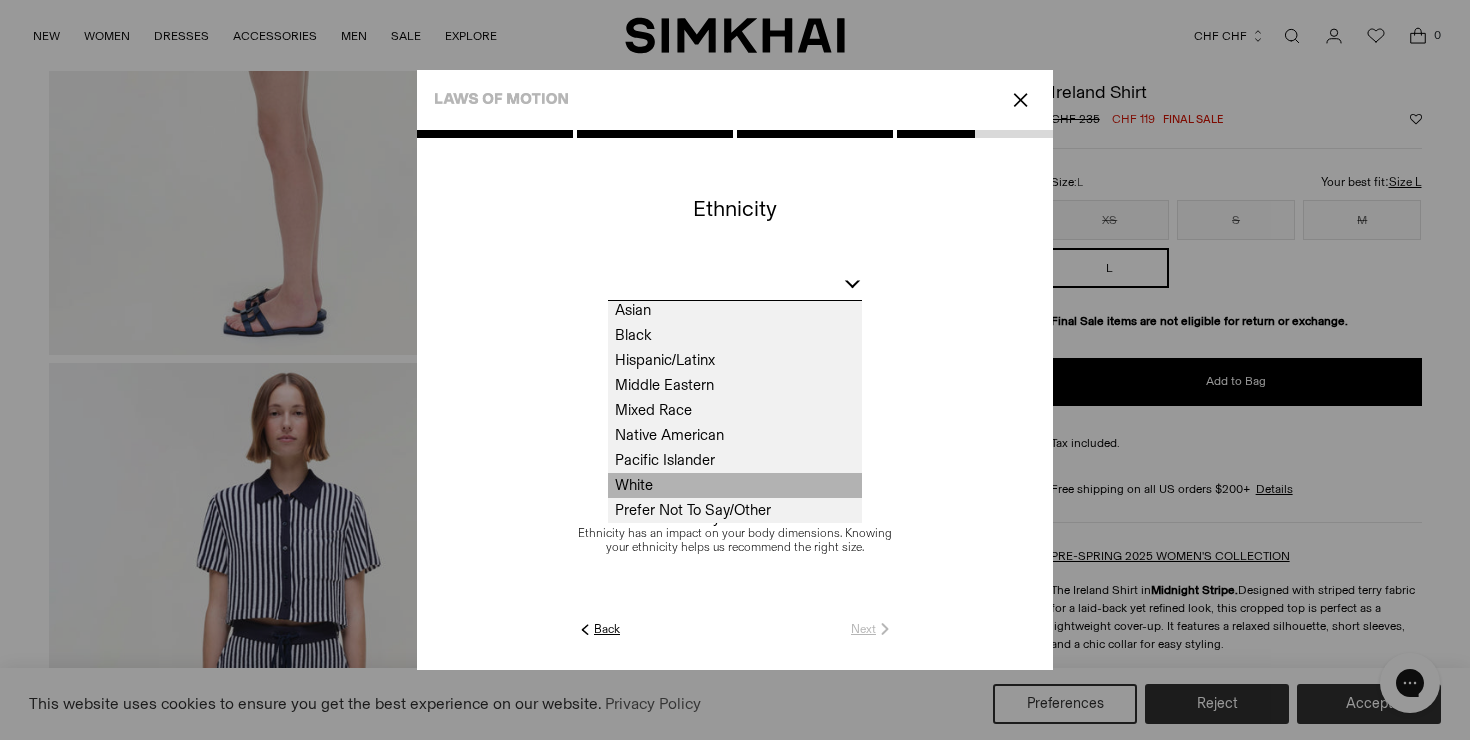 click on "White" at bounding box center (735, 485) 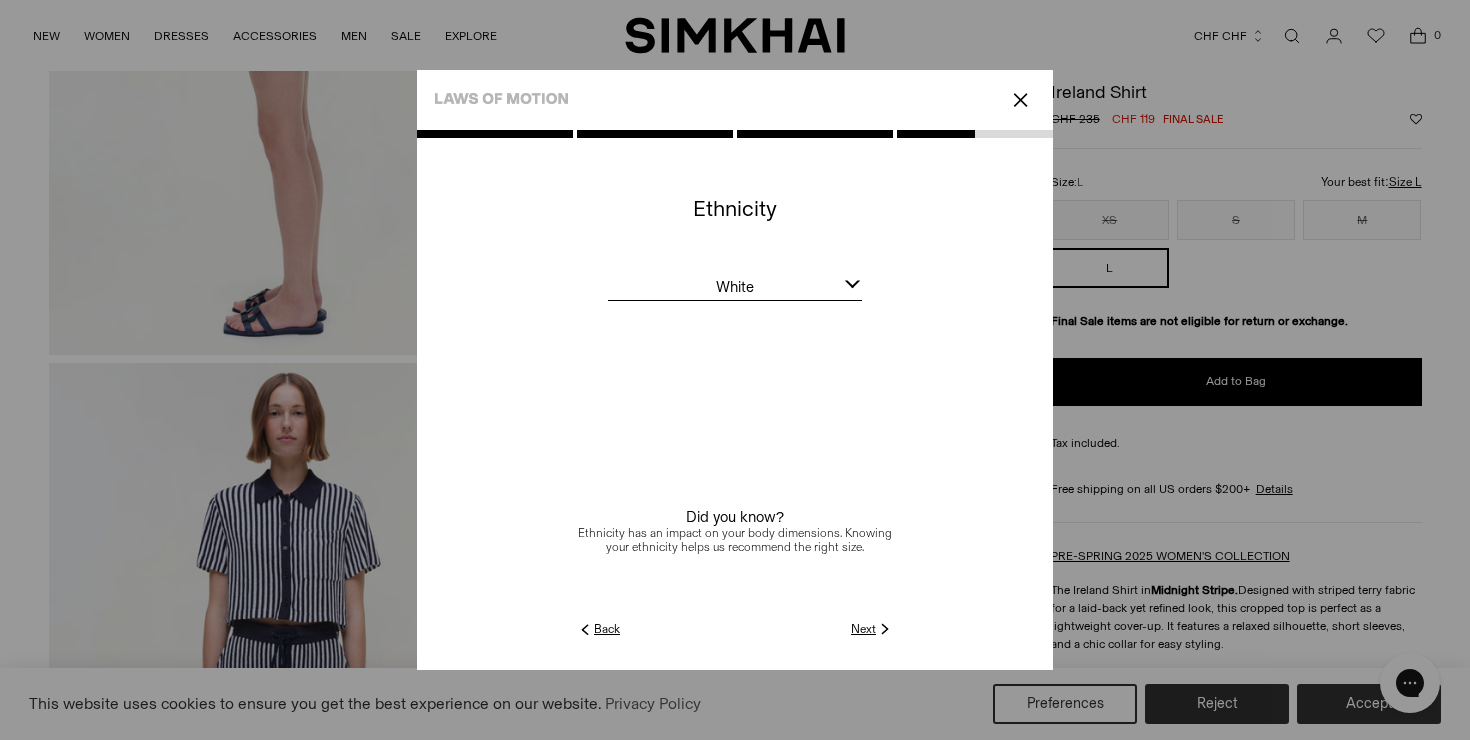 click on "Next" 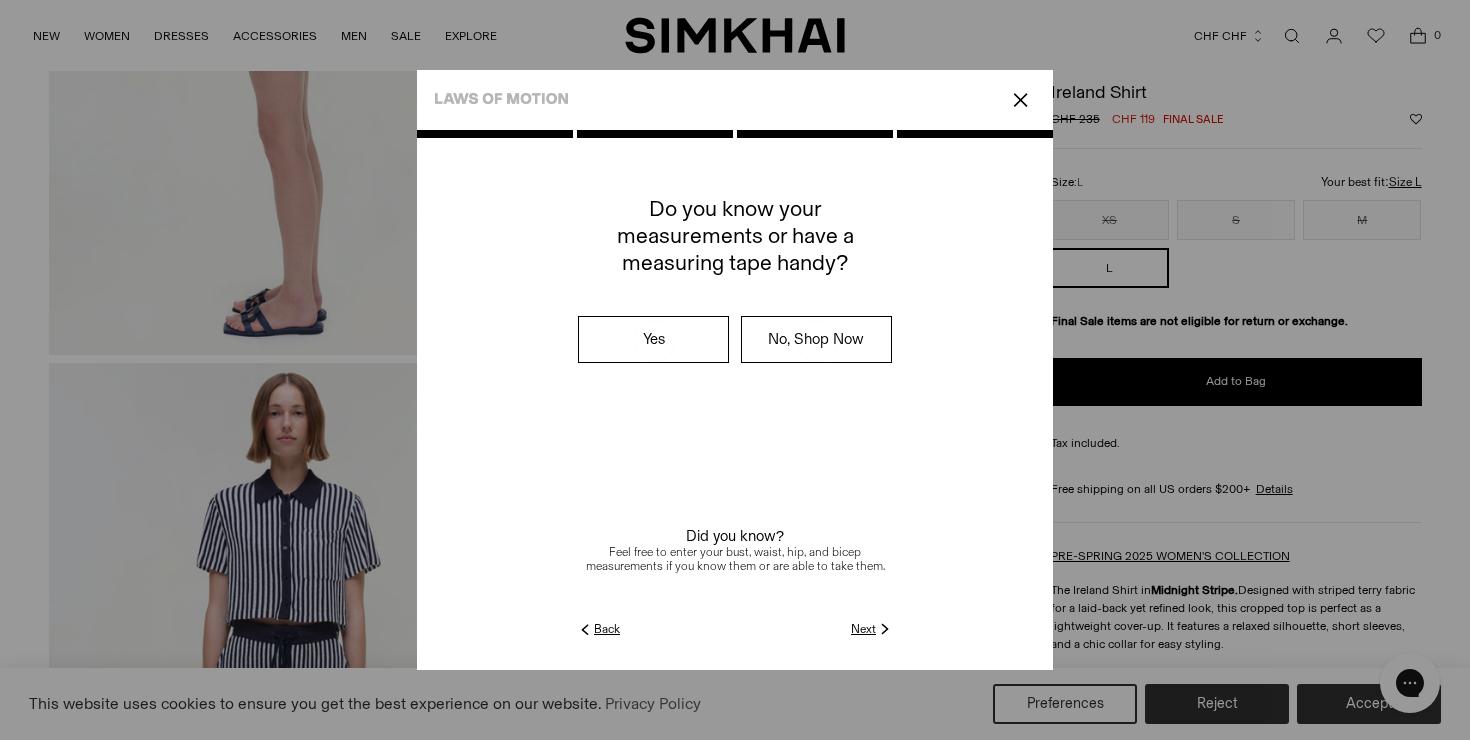 click 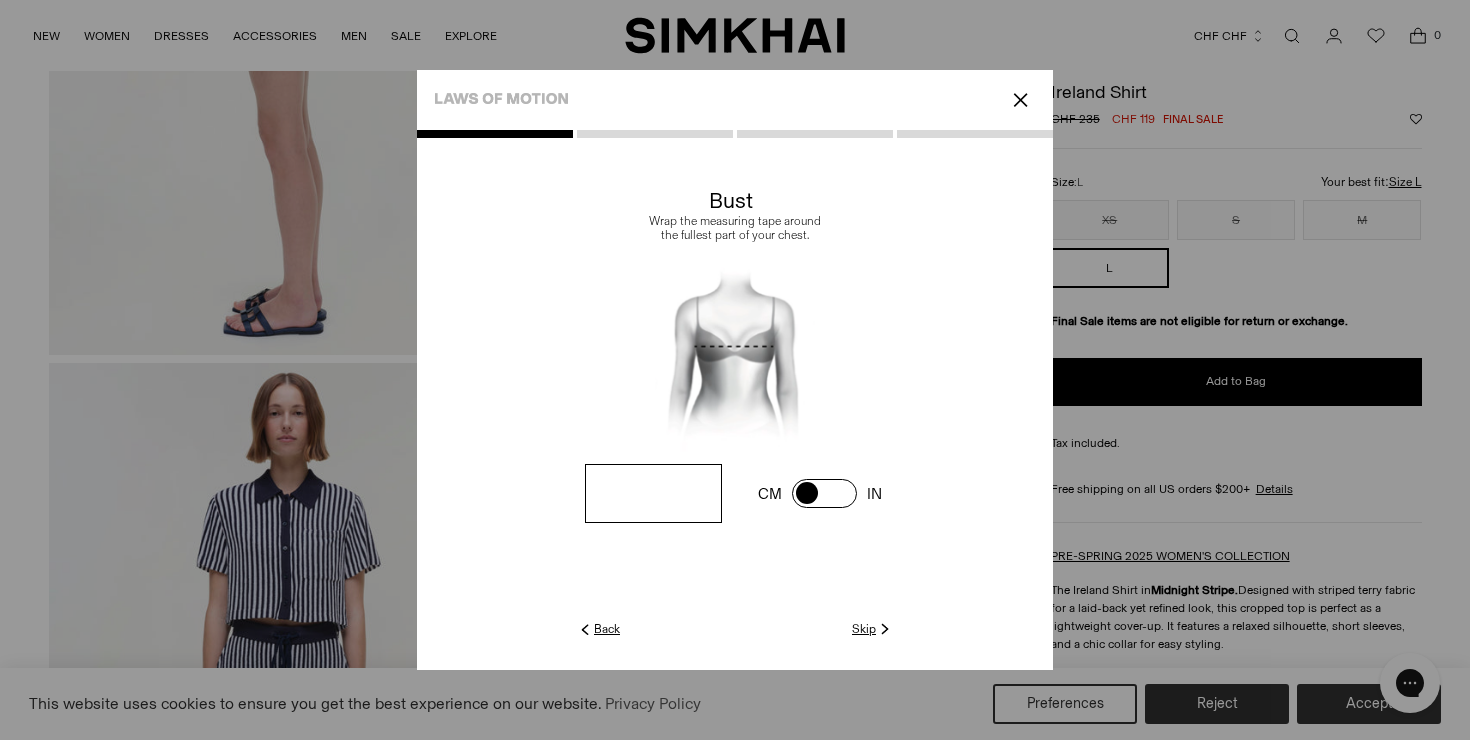 click on "Back" 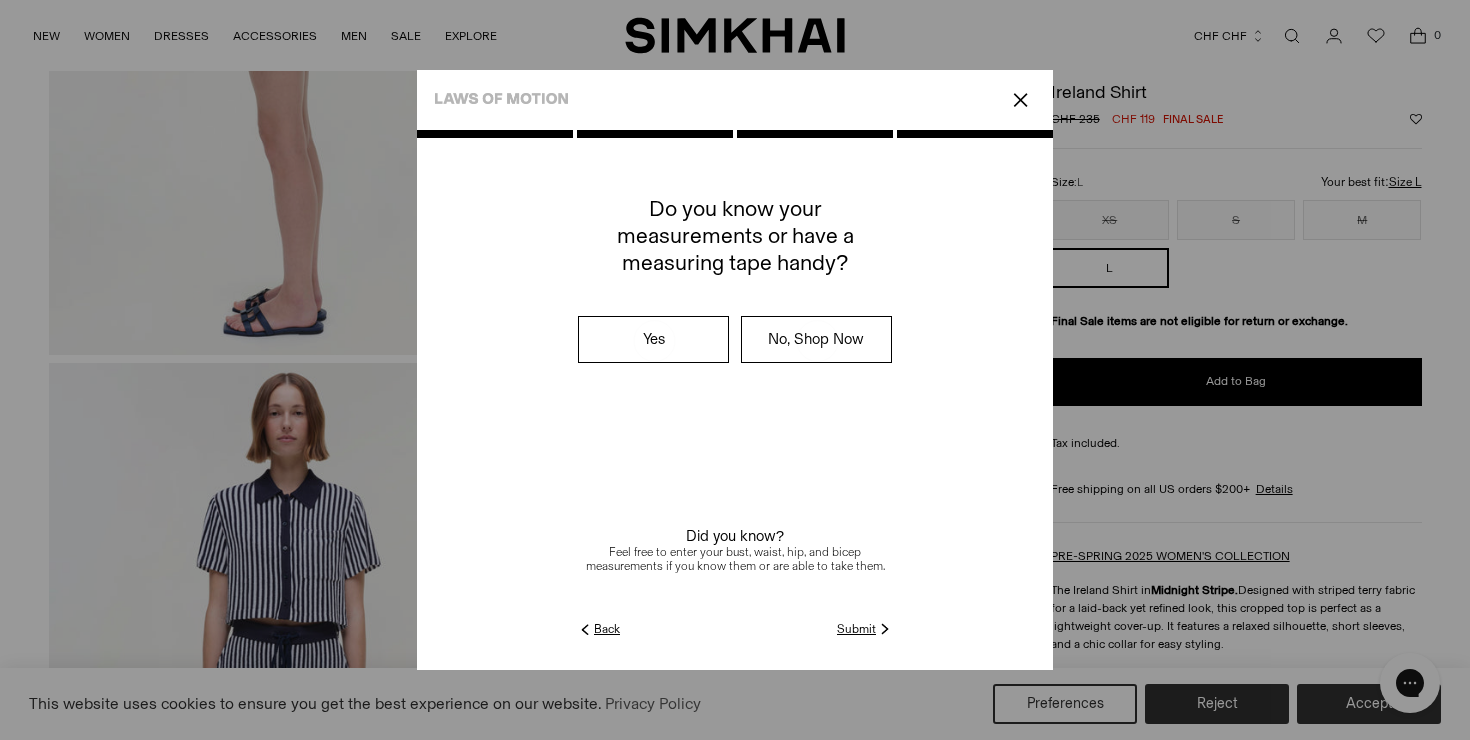 click on "Submit" 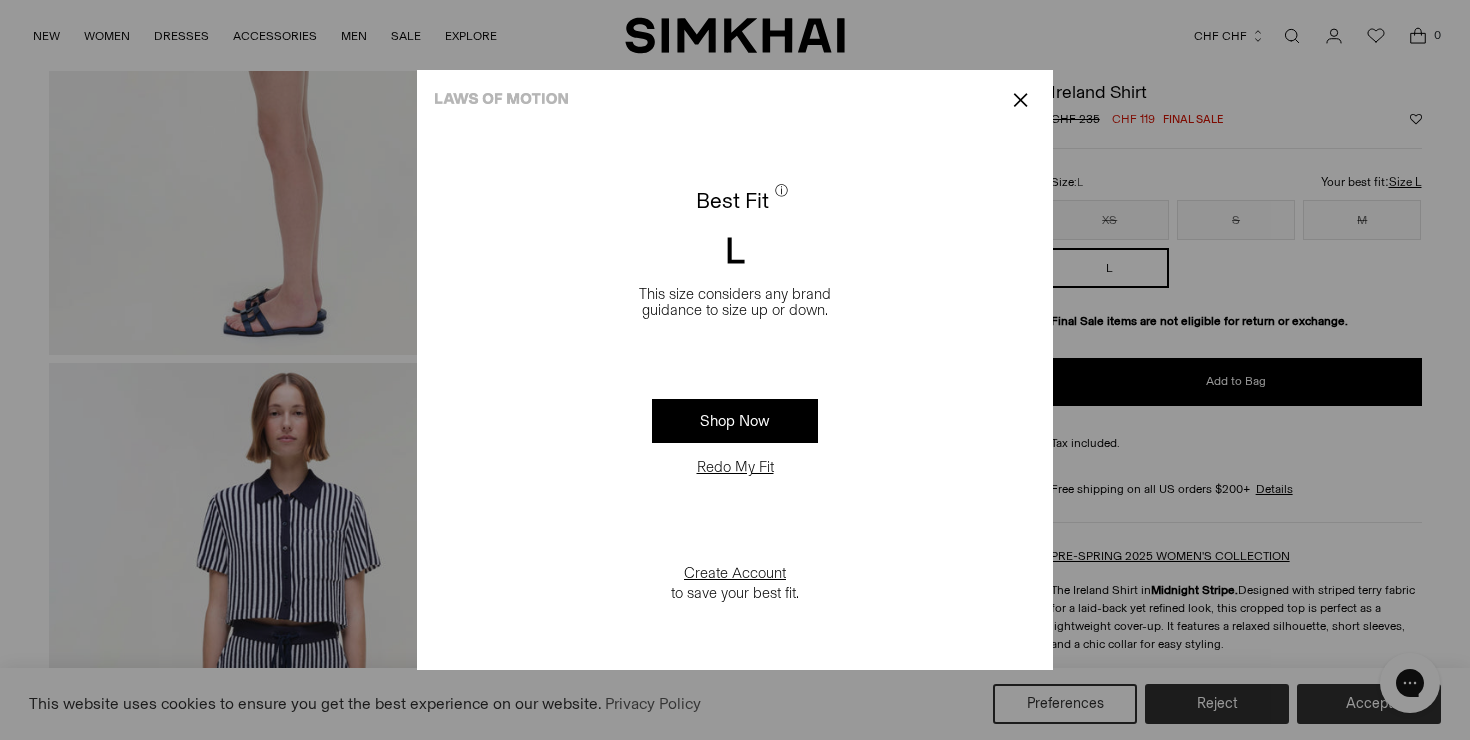 click on "✕" 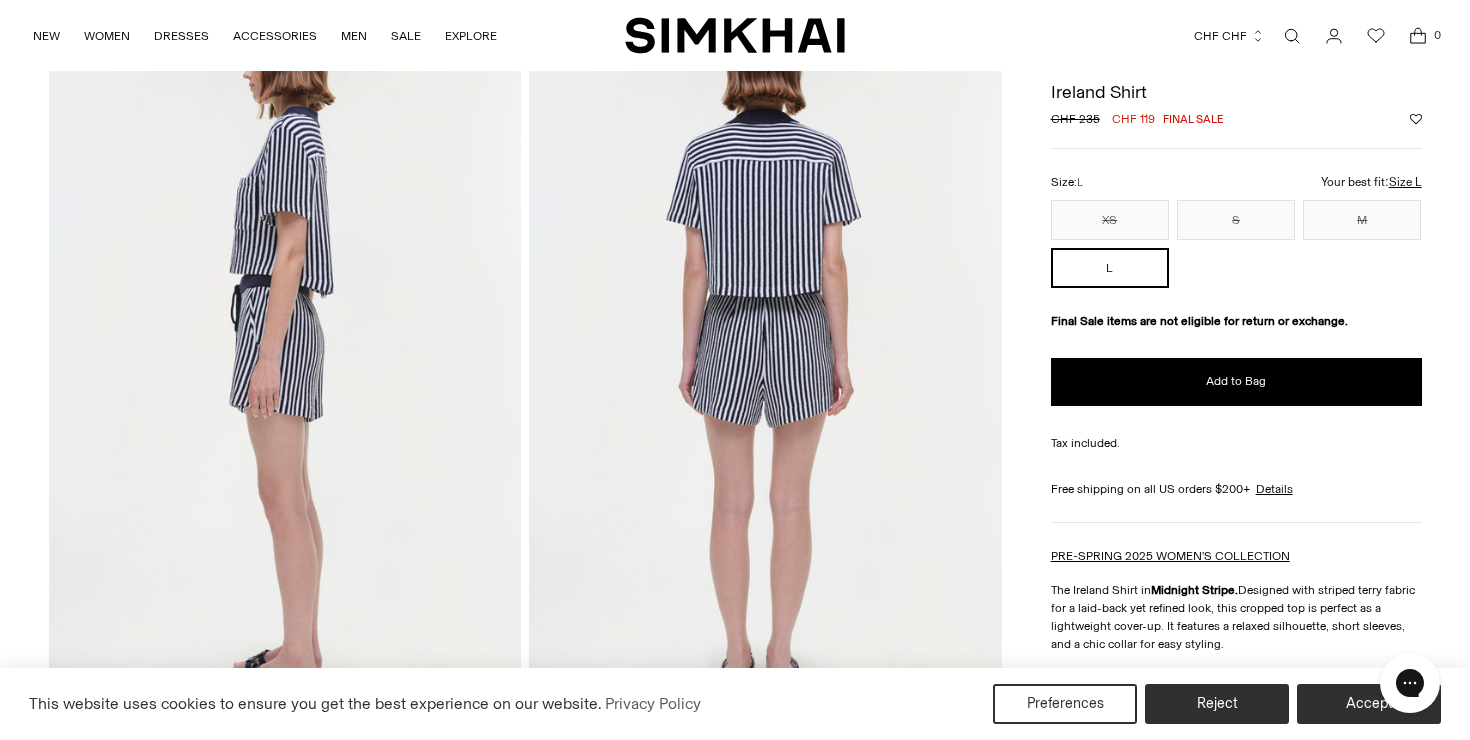 scroll, scrollTop: 811, scrollLeft: 0, axis: vertical 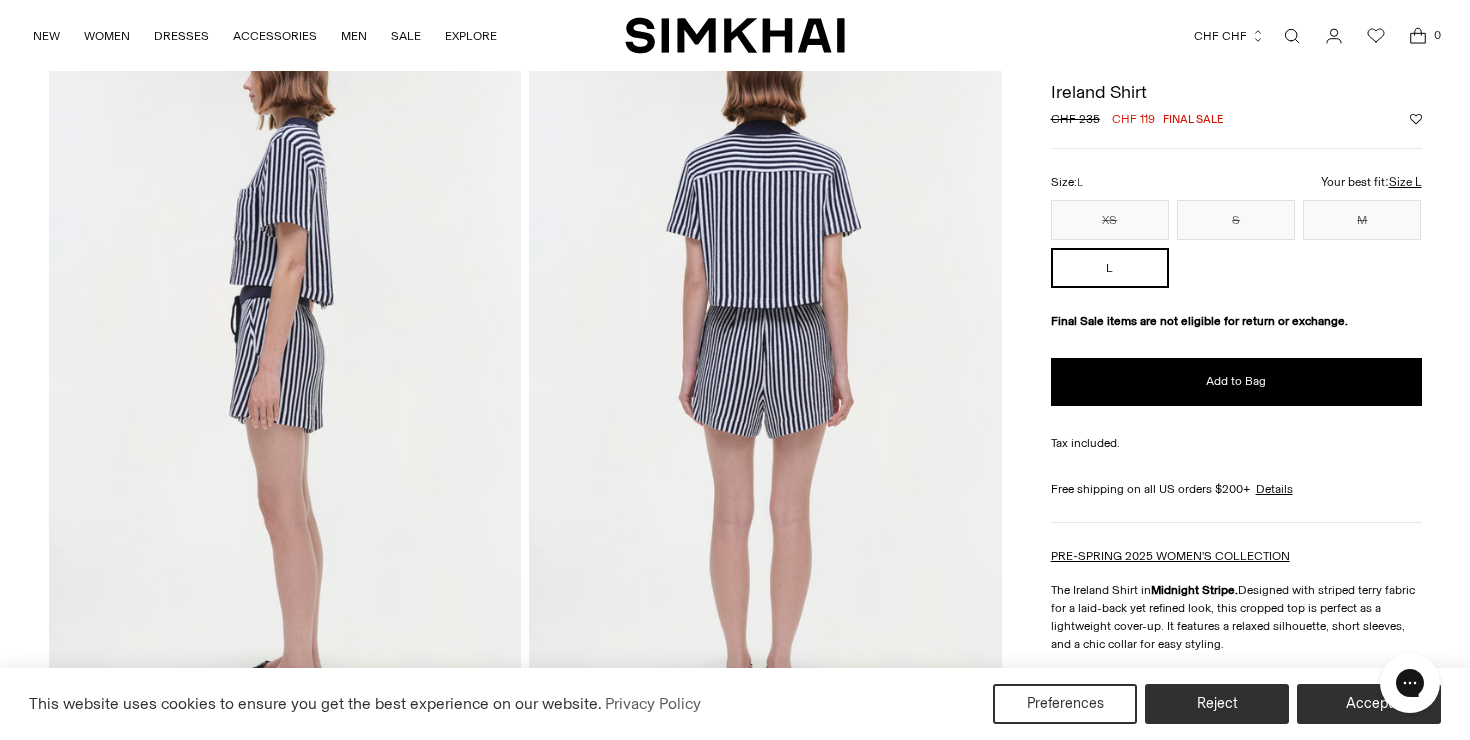 click at bounding box center (765, 372) 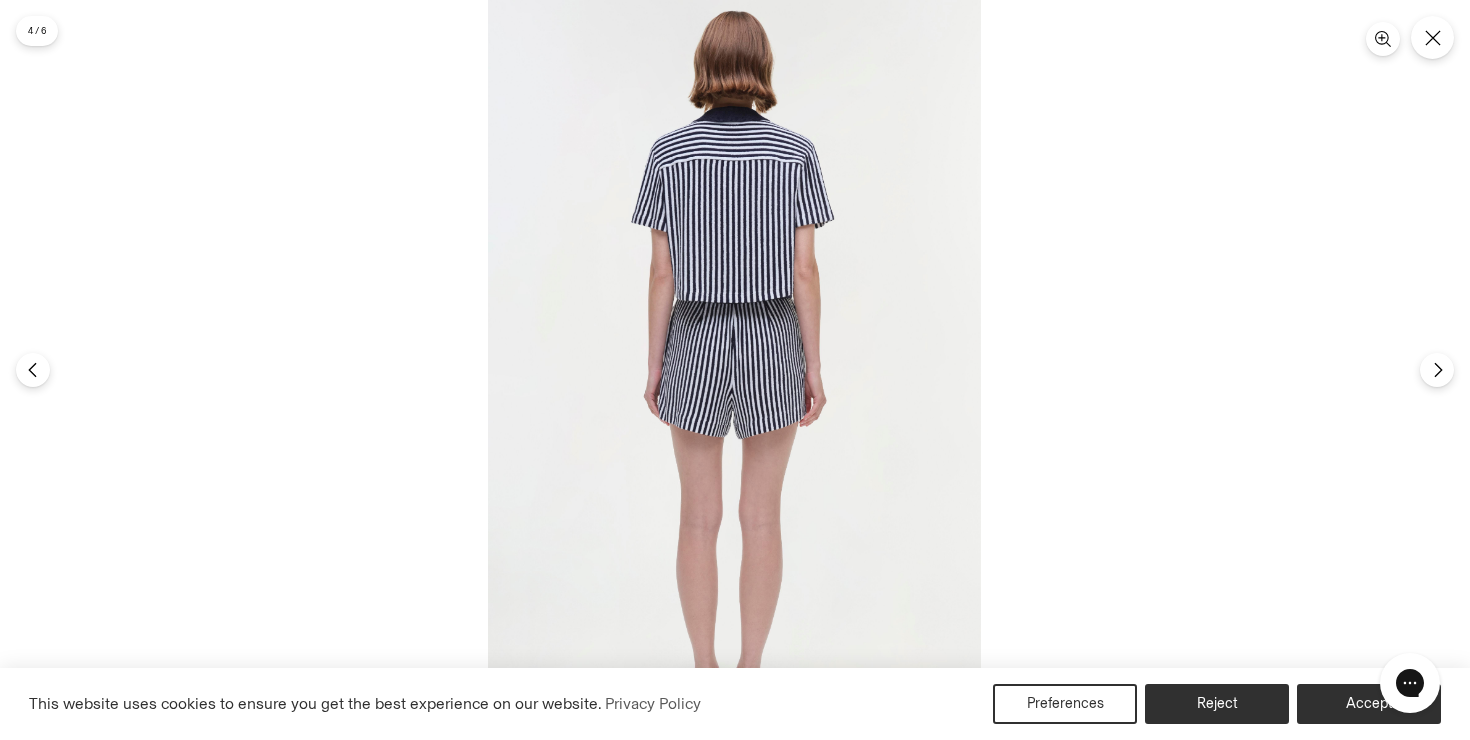 click at bounding box center (734, 370) 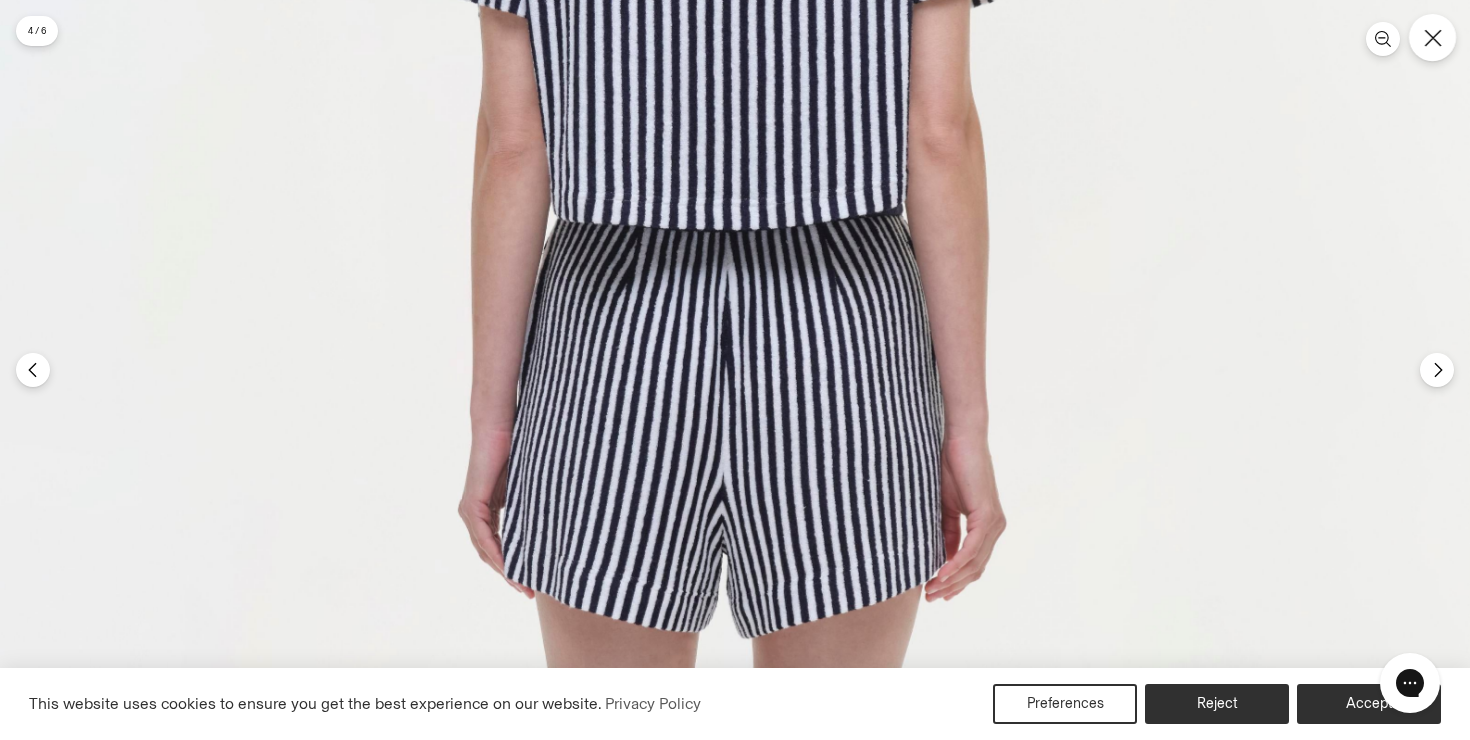 click 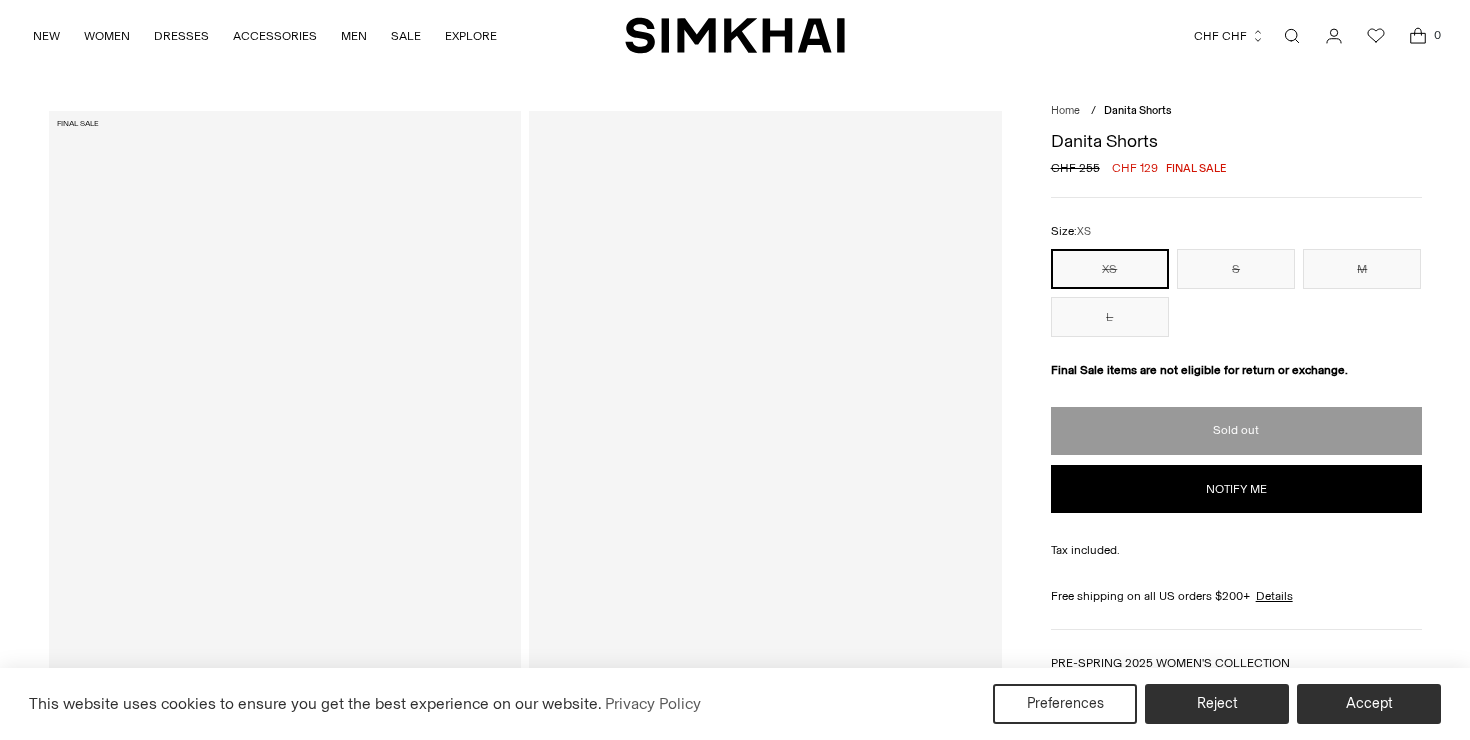 scroll, scrollTop: 0, scrollLeft: 0, axis: both 